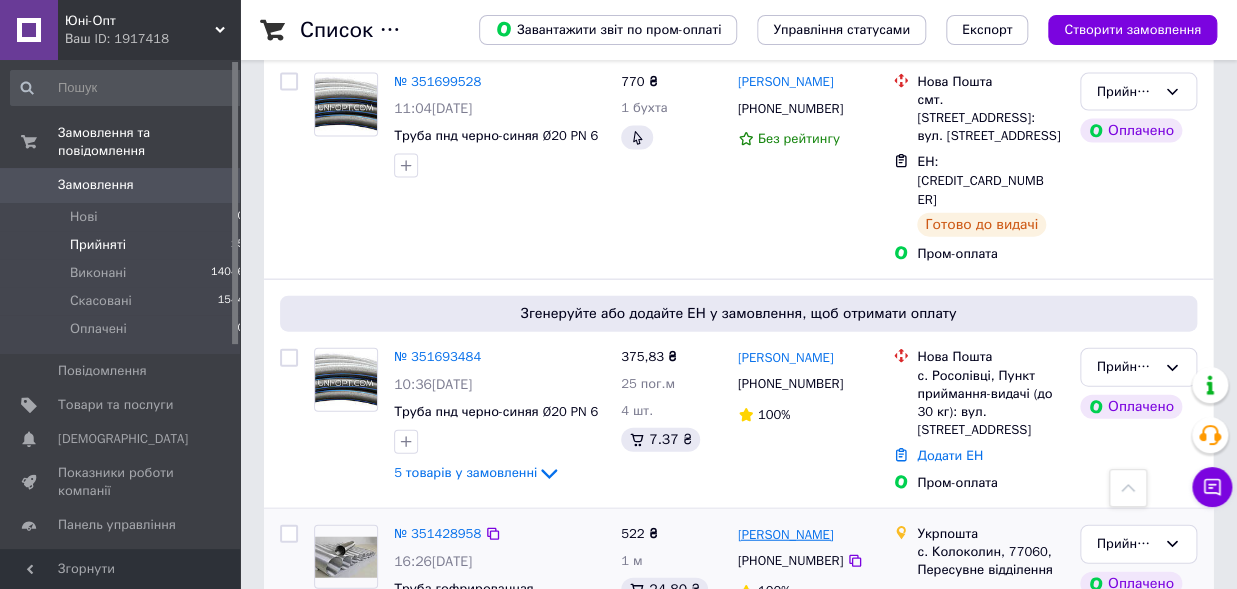 scroll, scrollTop: 1760, scrollLeft: 0, axis: vertical 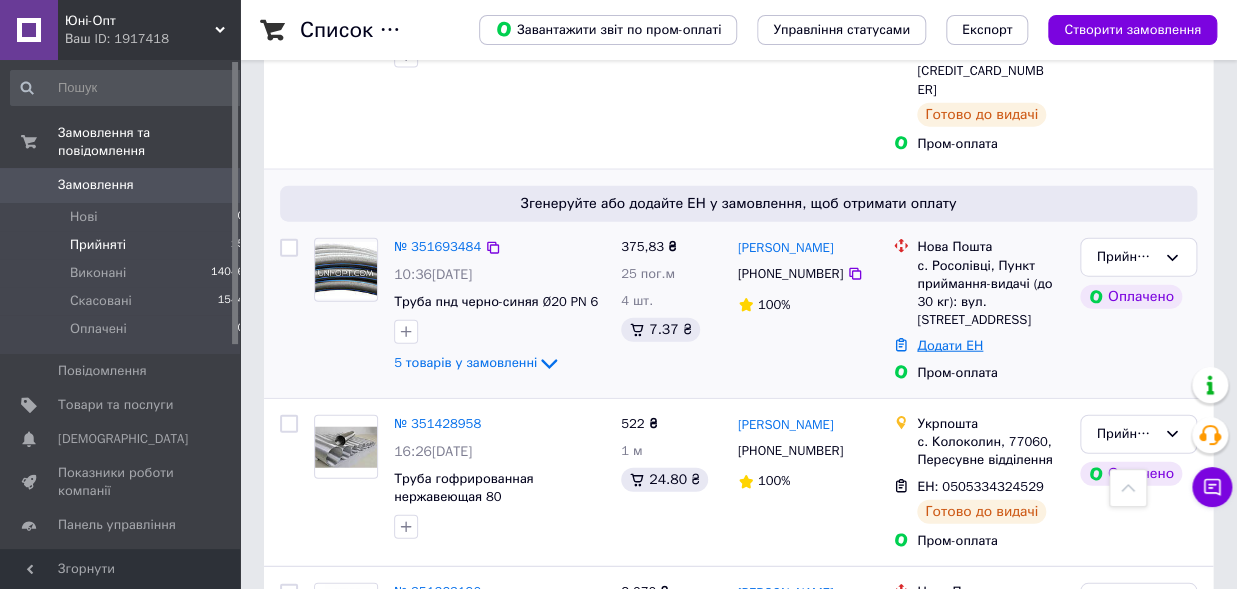 click on "Додати ЕН" at bounding box center [950, 345] 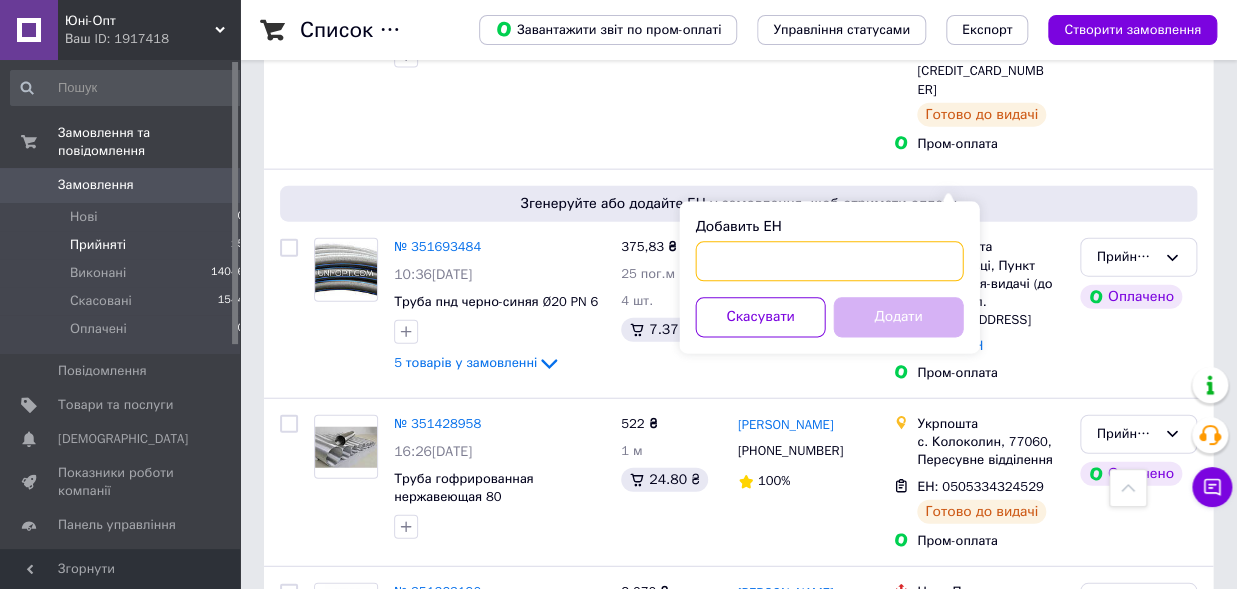 click on "Добавить ЕН" at bounding box center [829, 262] 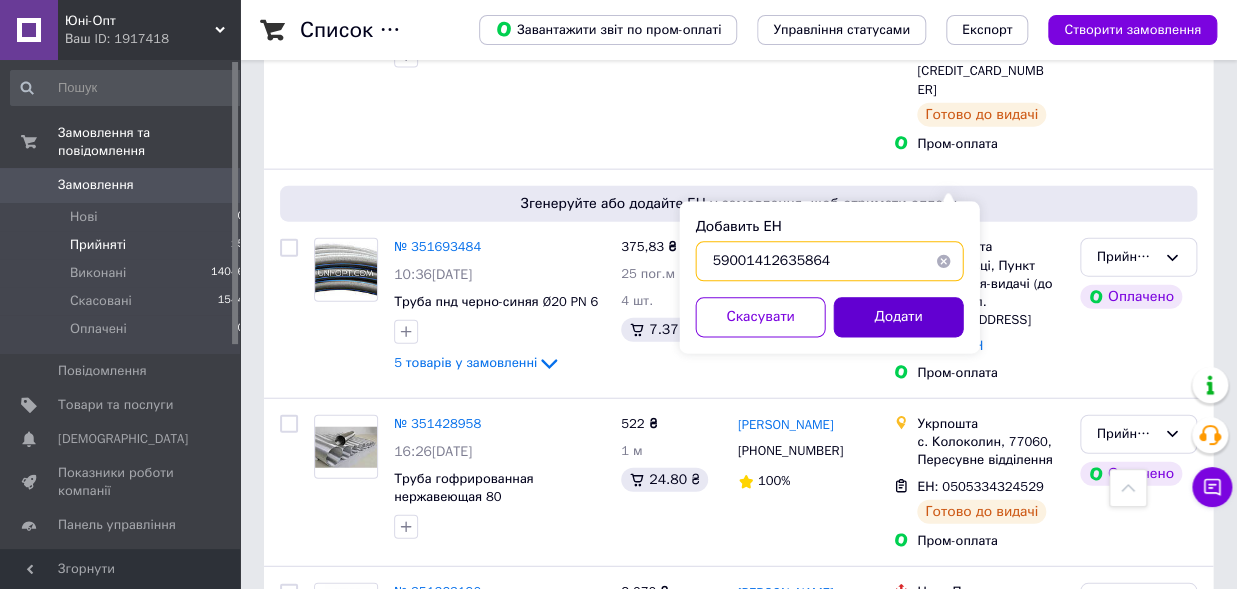 type on "59001412635864" 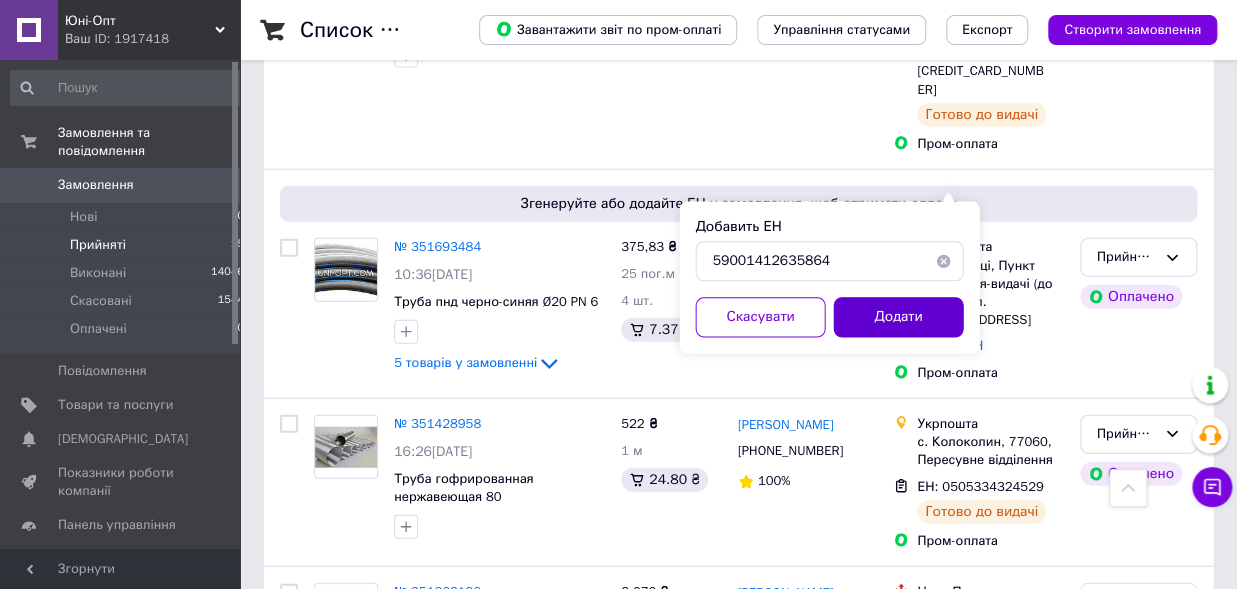 click on "Додати" at bounding box center [898, 318] 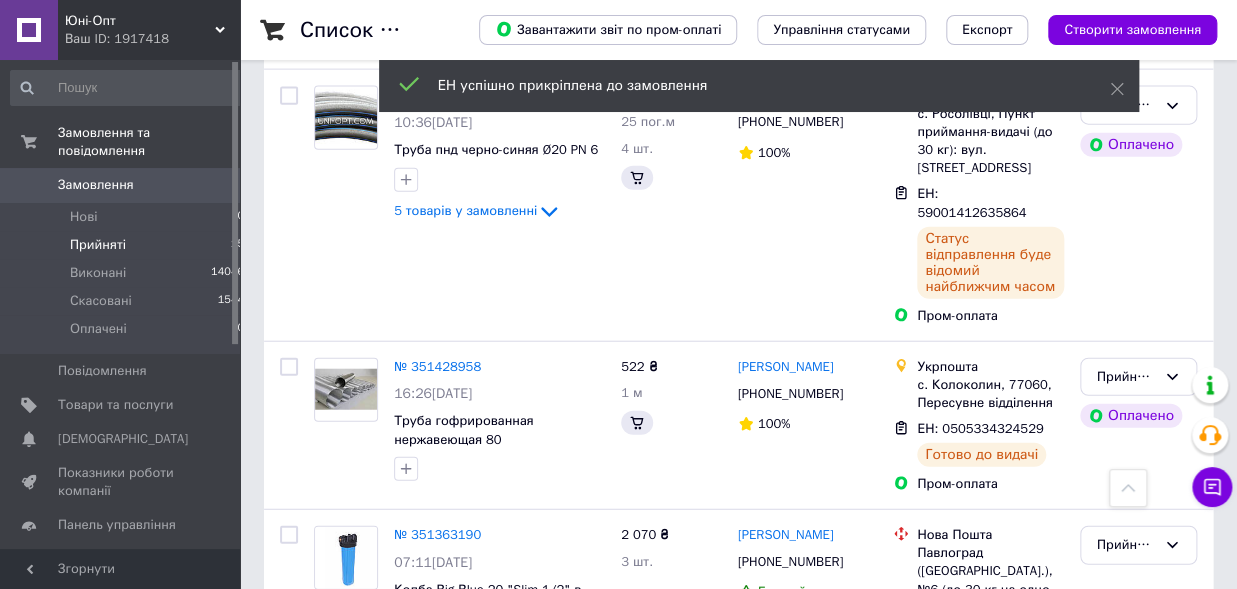scroll, scrollTop: 1660, scrollLeft: 0, axis: vertical 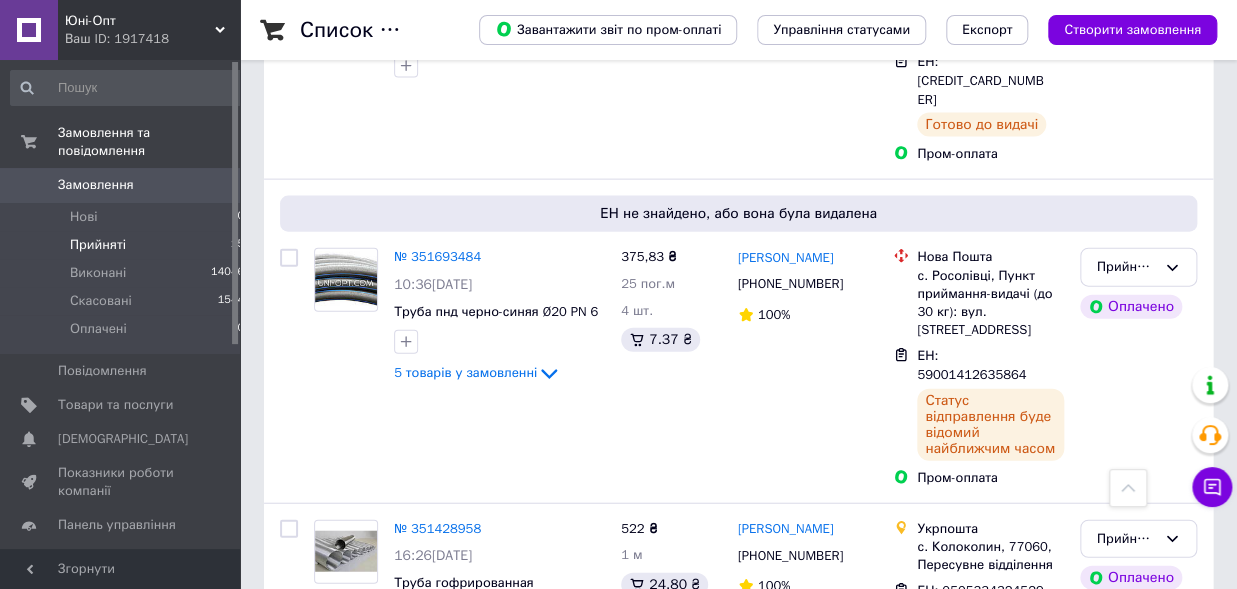 click on "Прийняті 15" at bounding box center (128, 245) 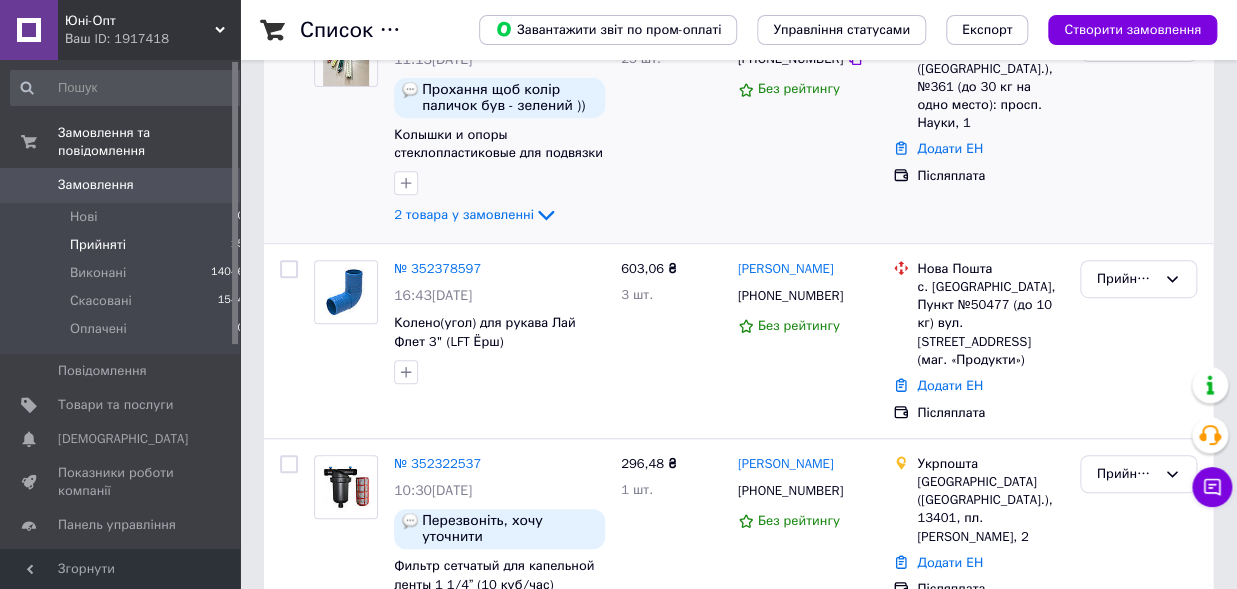 scroll, scrollTop: 0, scrollLeft: 0, axis: both 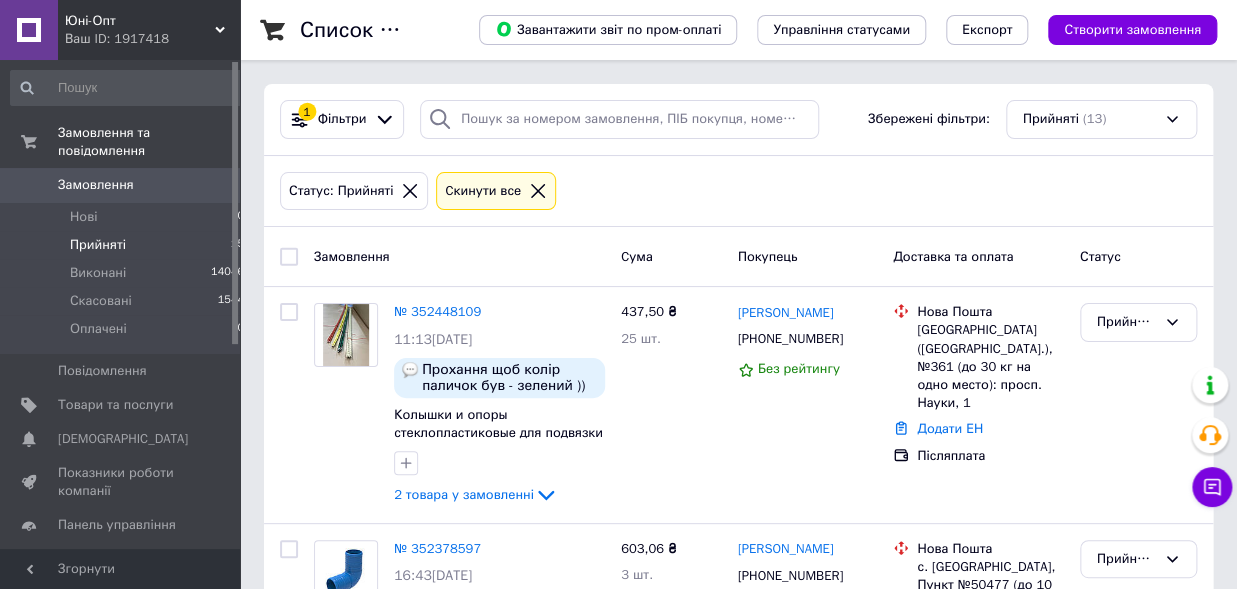 click on "Cкинути все" at bounding box center (496, 191) 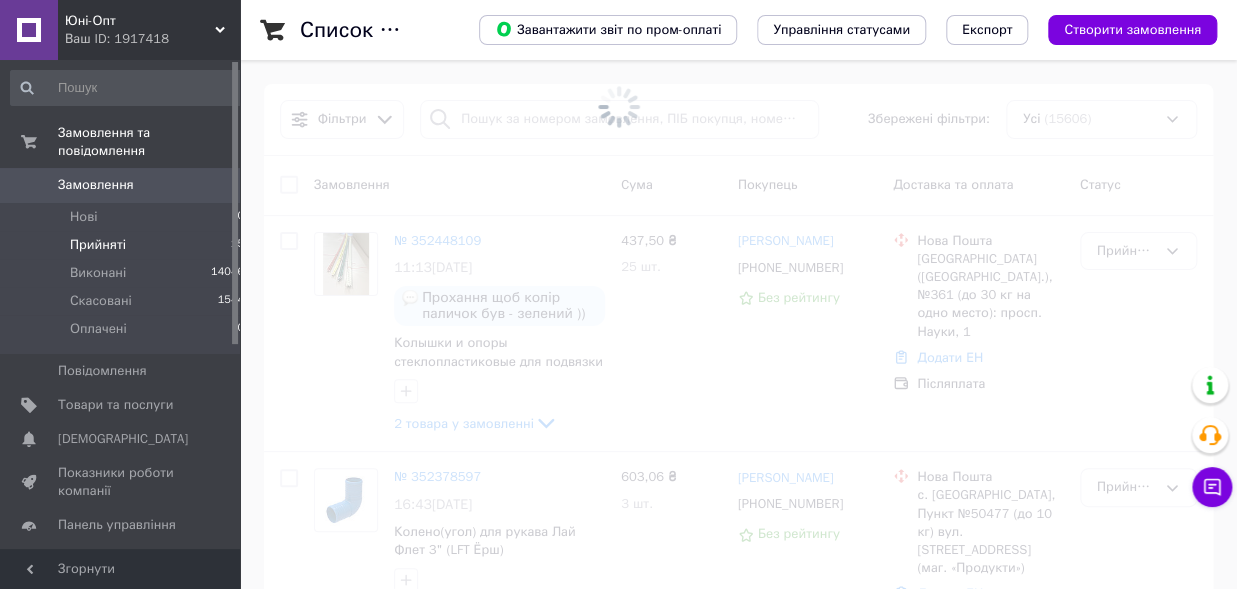 click at bounding box center (618, 107) 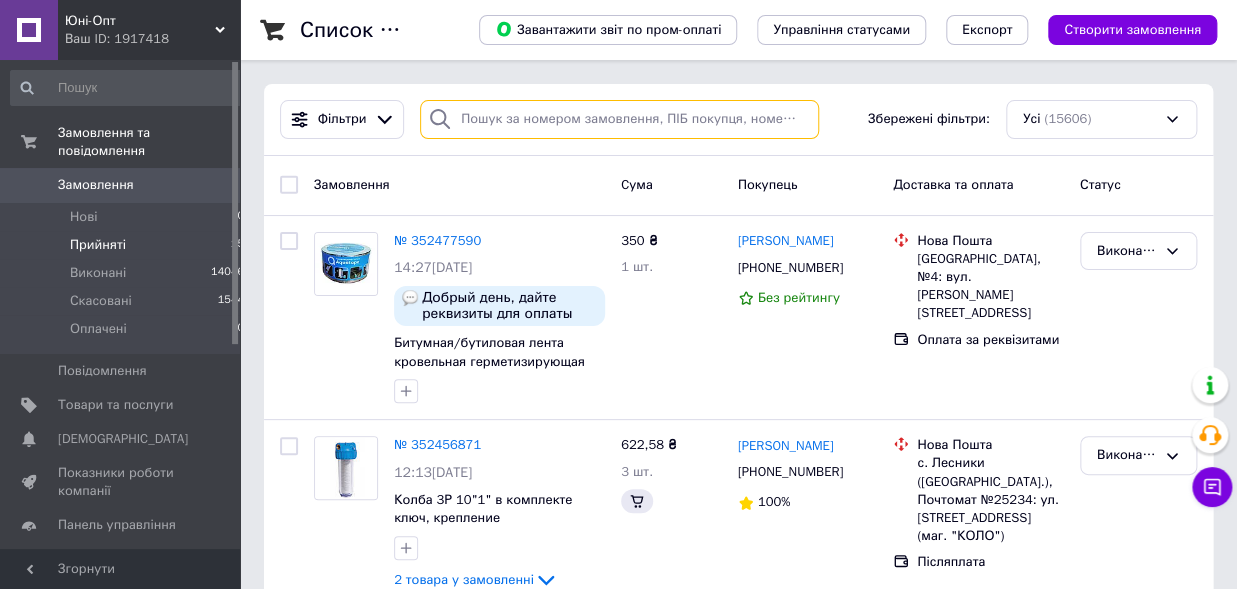 click at bounding box center (619, 119) 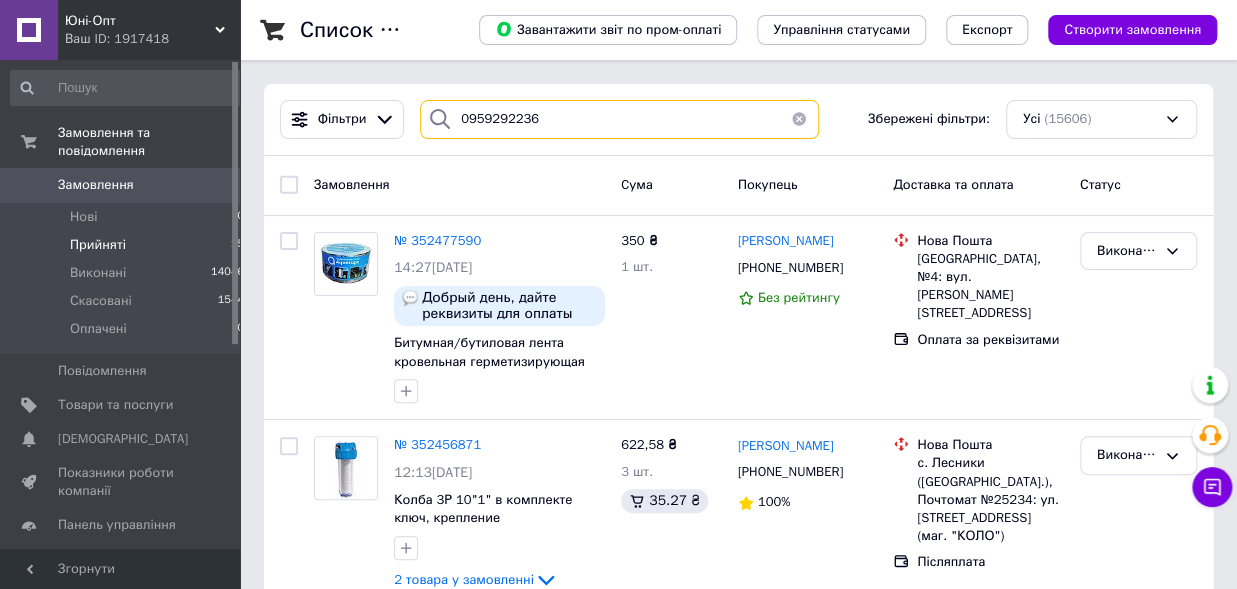 type on "0959292236" 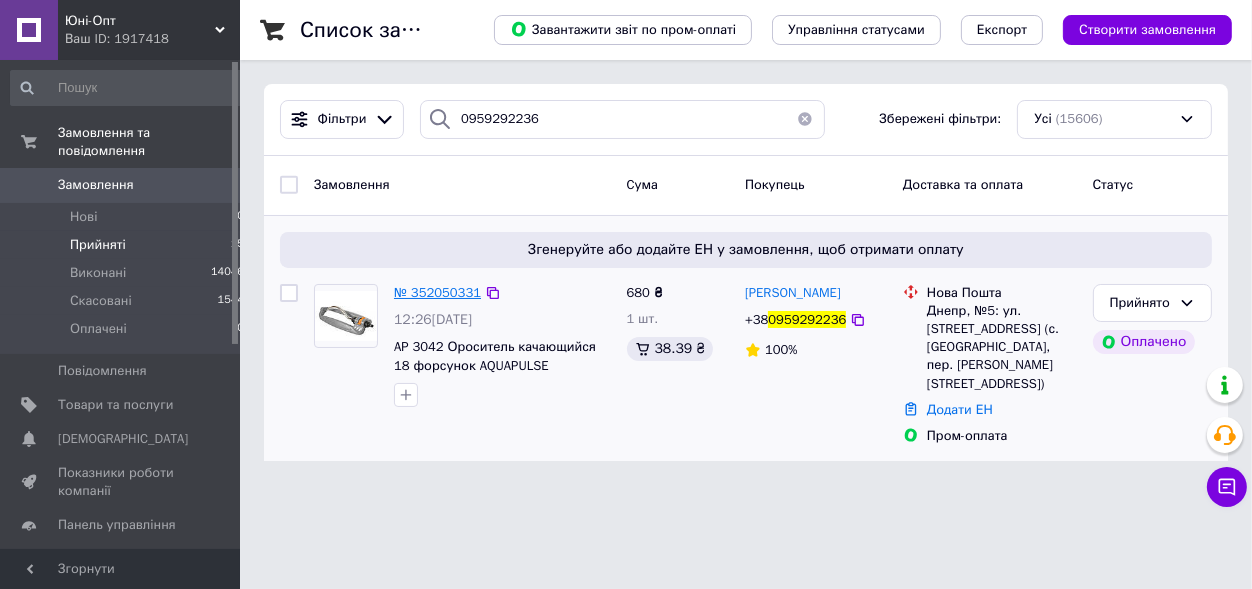 click on "№ 352050331" at bounding box center [437, 292] 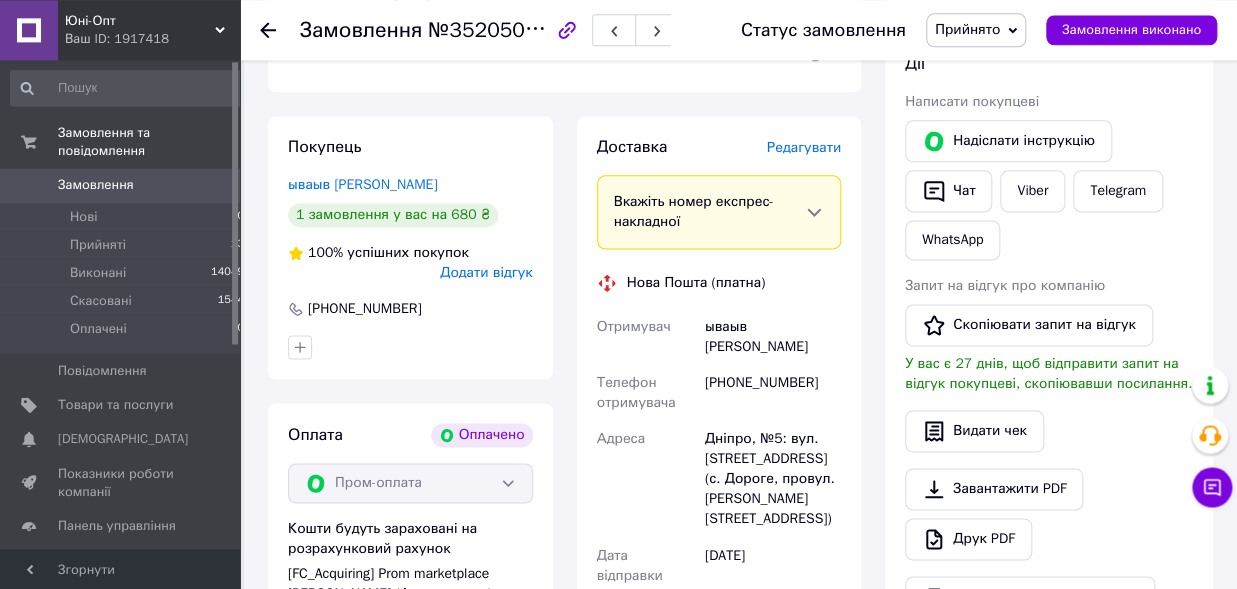 scroll, scrollTop: 990, scrollLeft: 0, axis: vertical 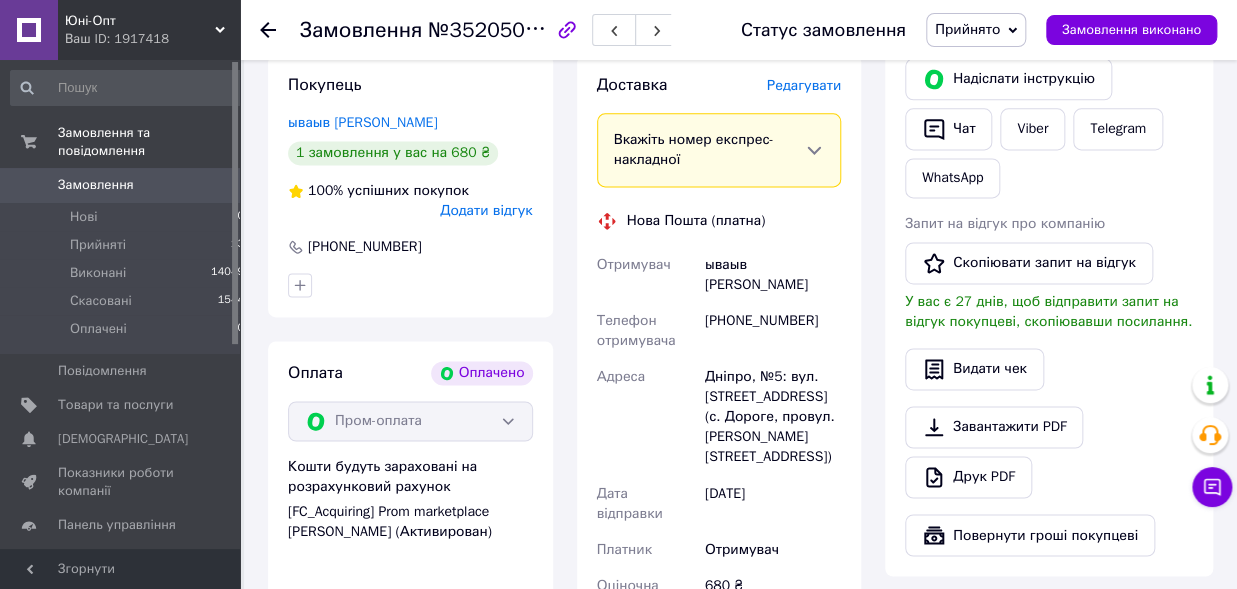 click on "Вкажіть номер експрес-накладної" at bounding box center [694, 149] 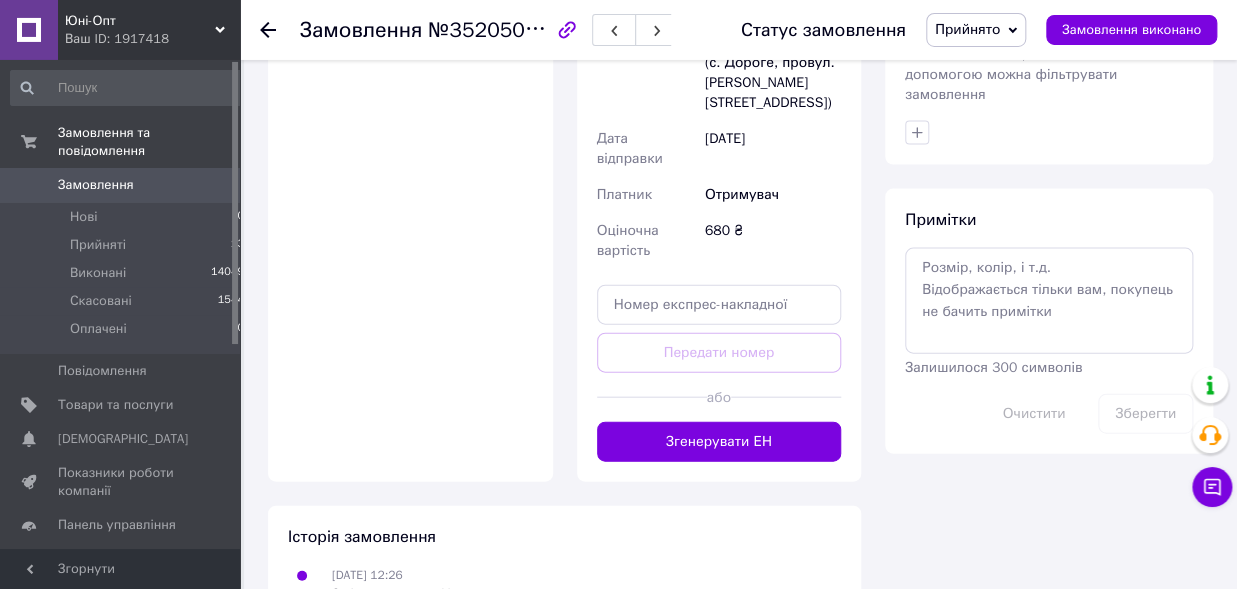 scroll, scrollTop: 1650, scrollLeft: 0, axis: vertical 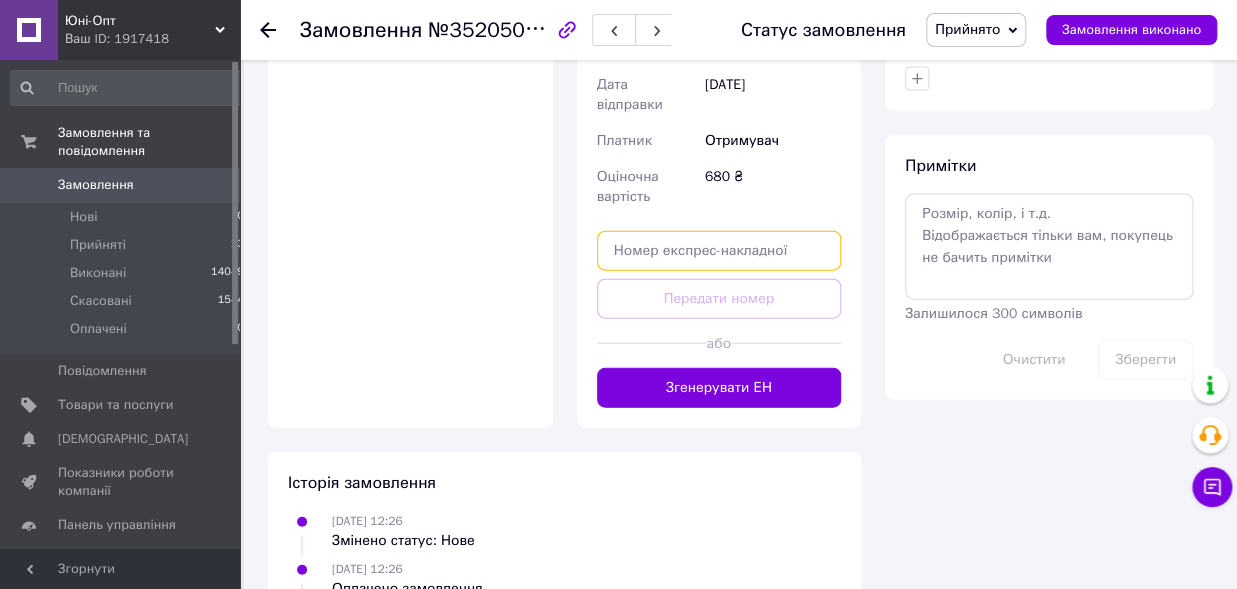 click at bounding box center (719, 251) 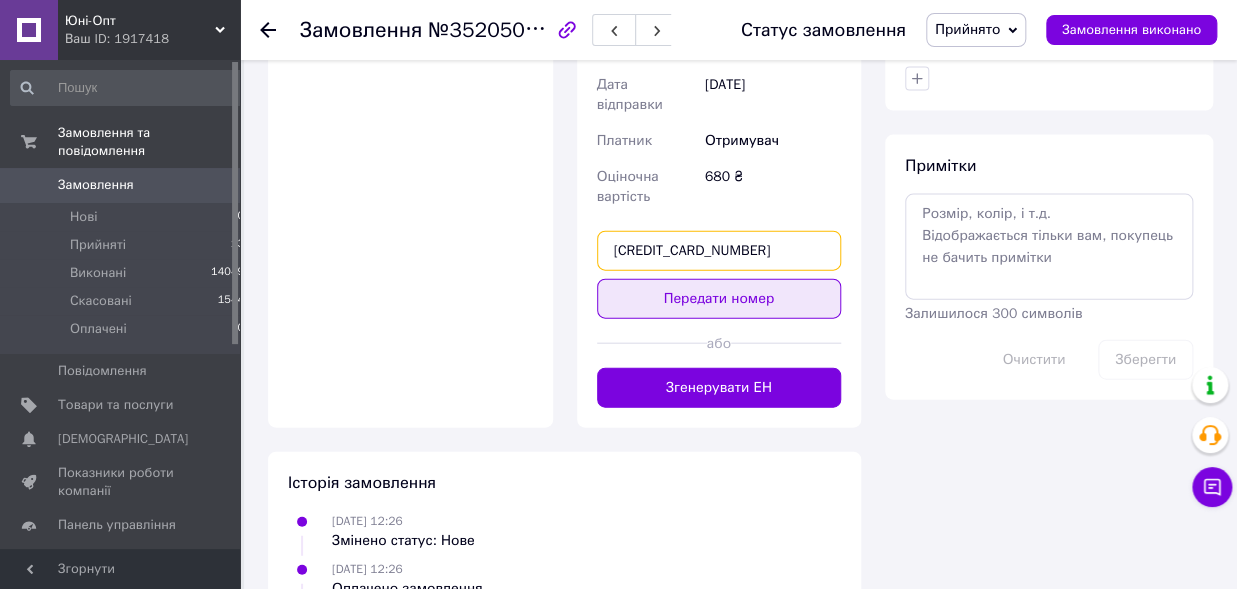 type on "59001412722322" 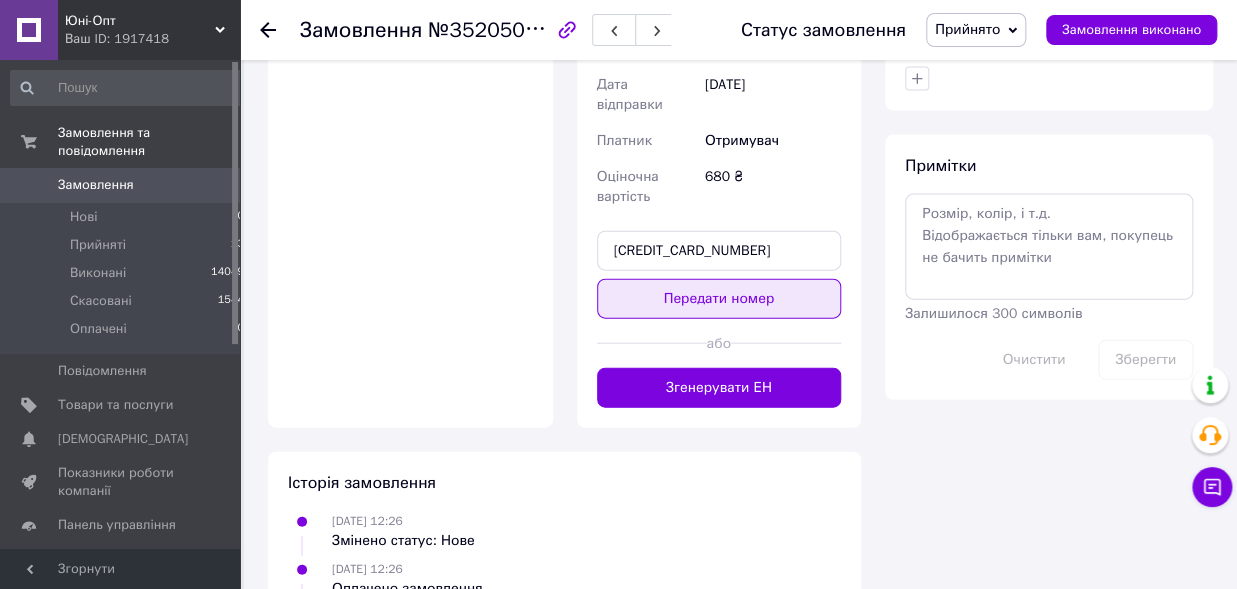 click on "Передати номер" at bounding box center [719, 299] 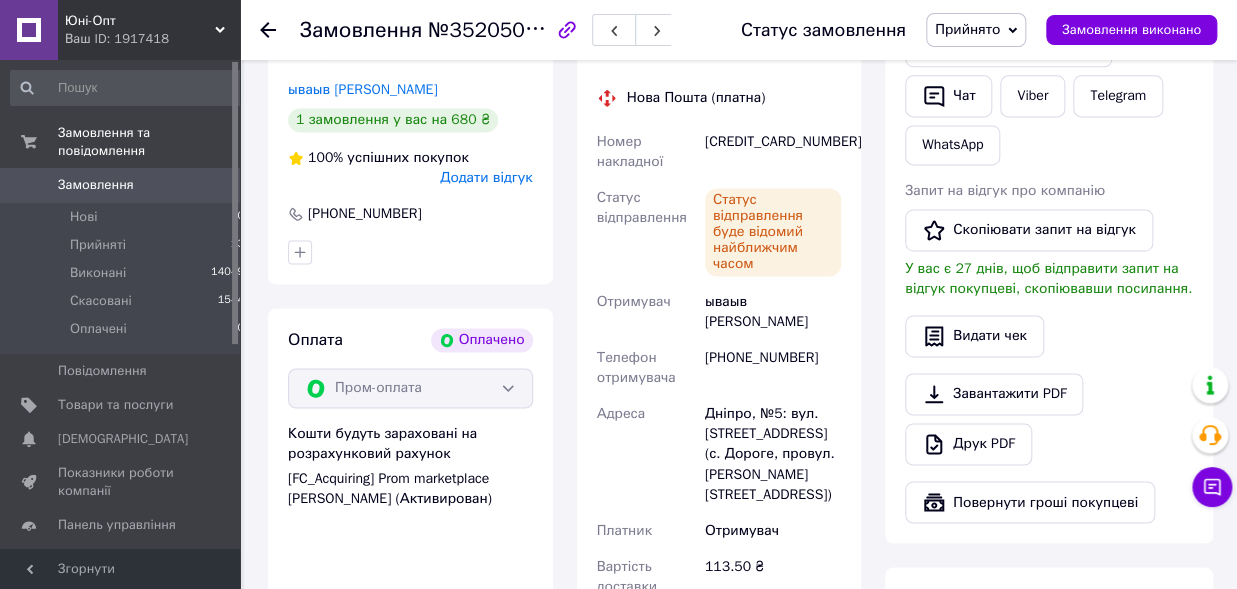 scroll, scrollTop: 913, scrollLeft: 0, axis: vertical 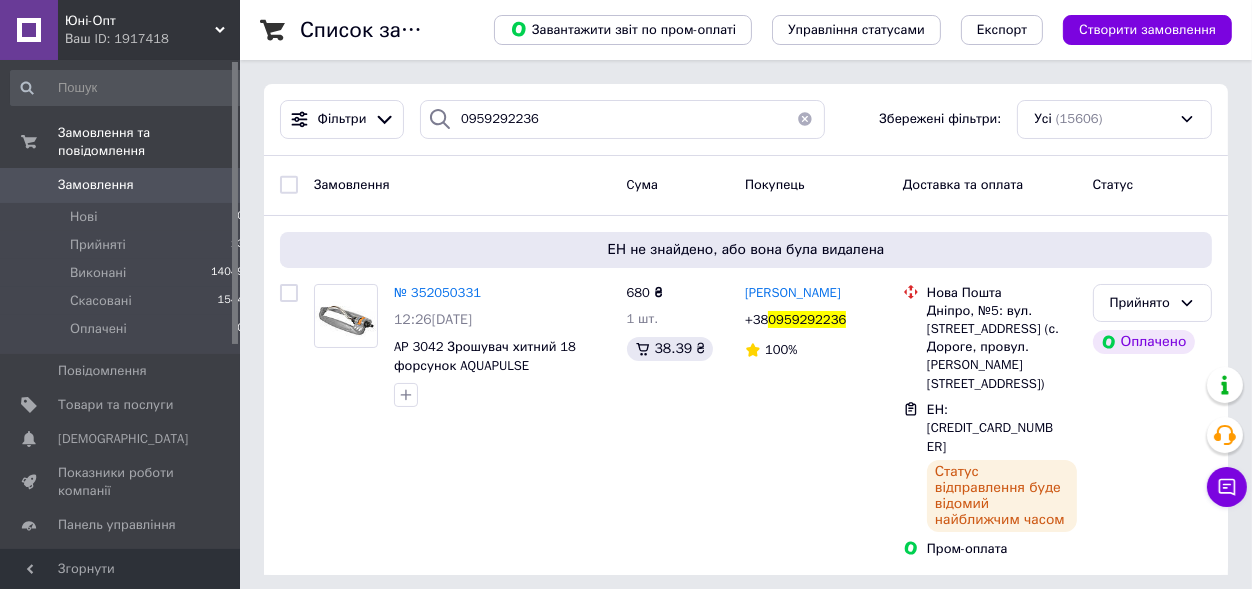 click at bounding box center (805, 119) 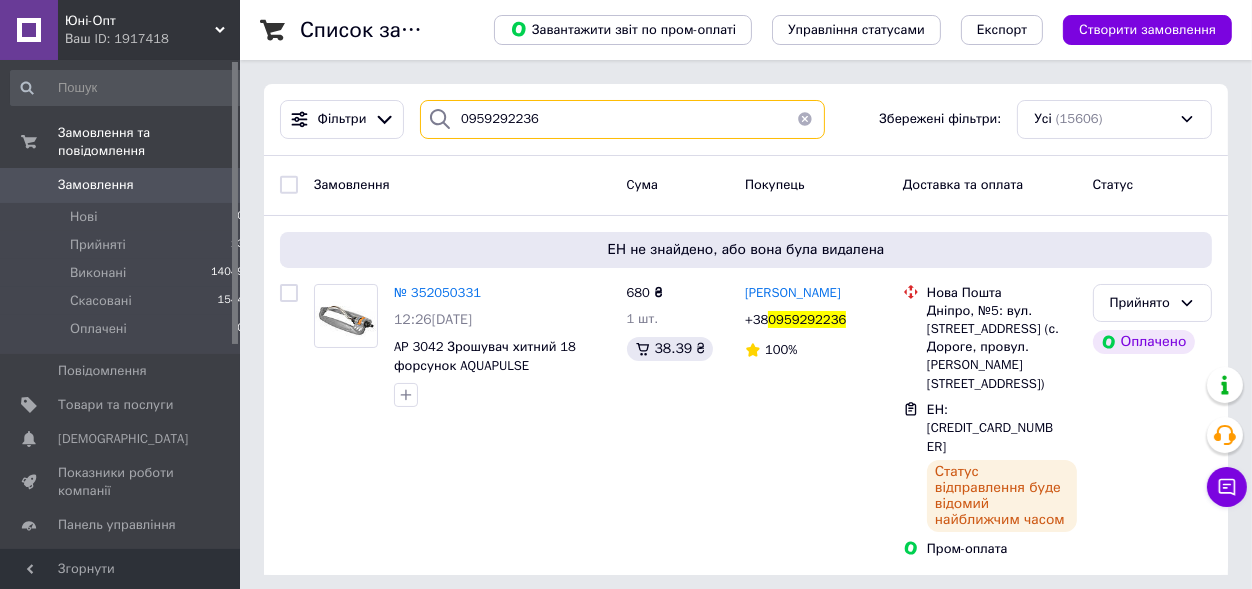 type 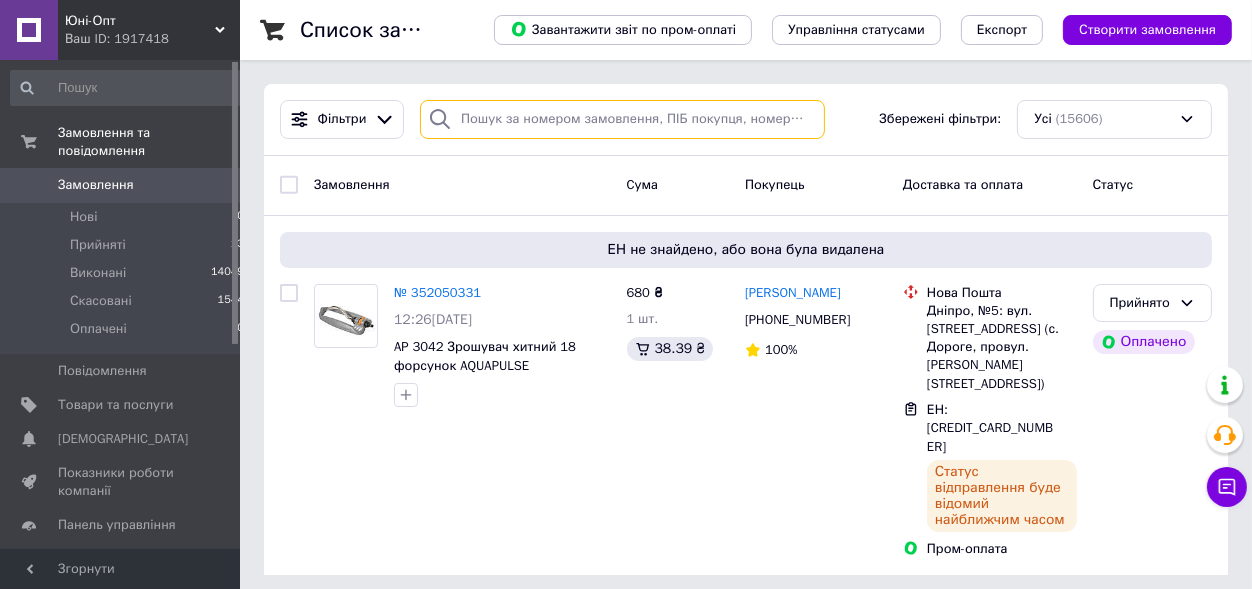 click at bounding box center [622, 119] 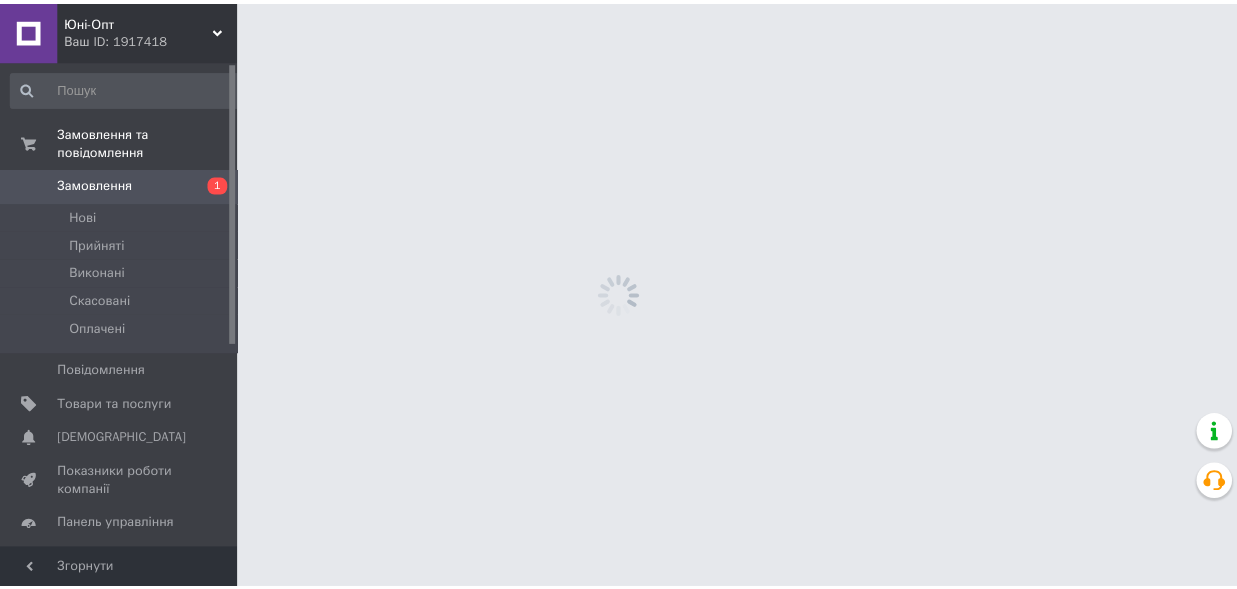 scroll, scrollTop: 0, scrollLeft: 0, axis: both 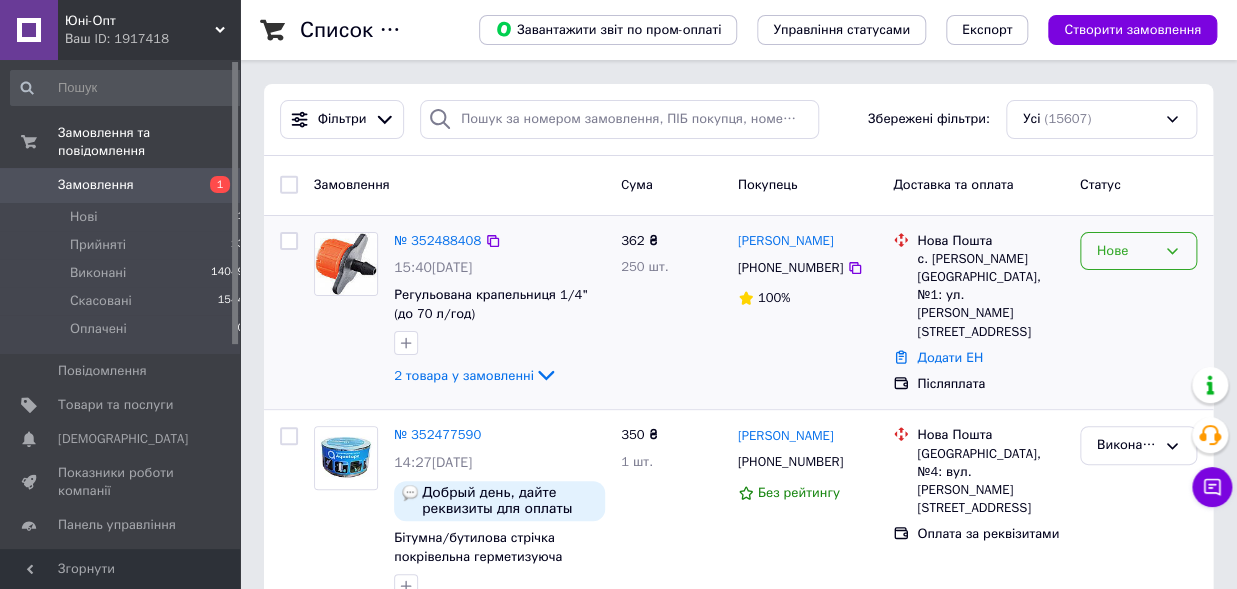 click on "Нове" at bounding box center (1126, 251) 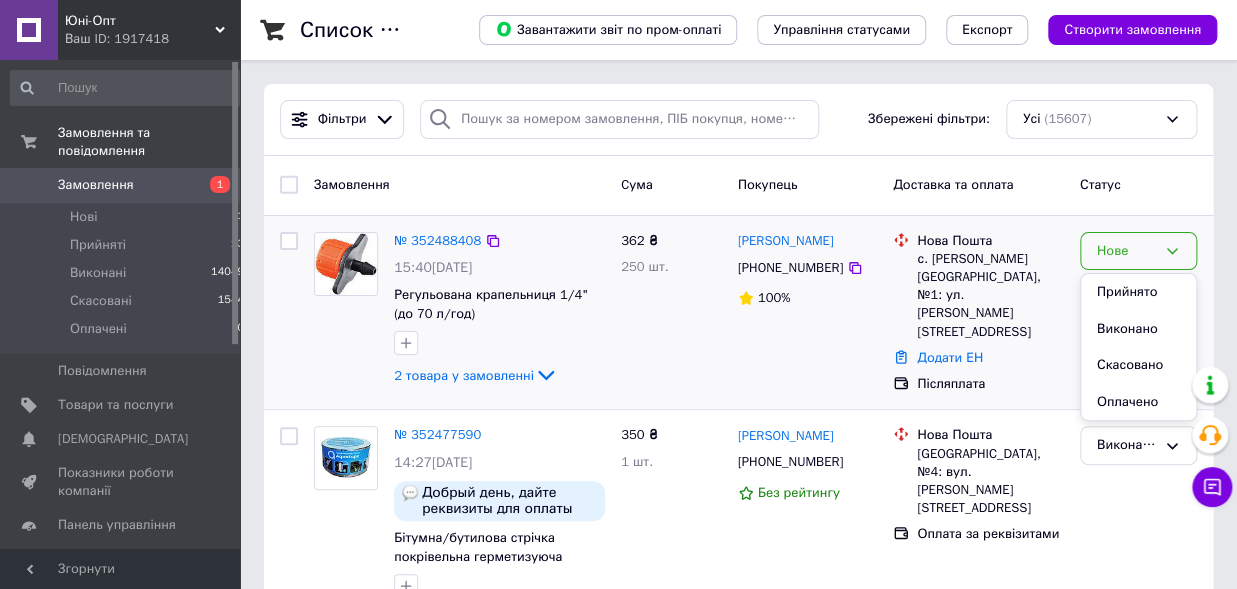 click on "Прийнято" at bounding box center (1138, 292) 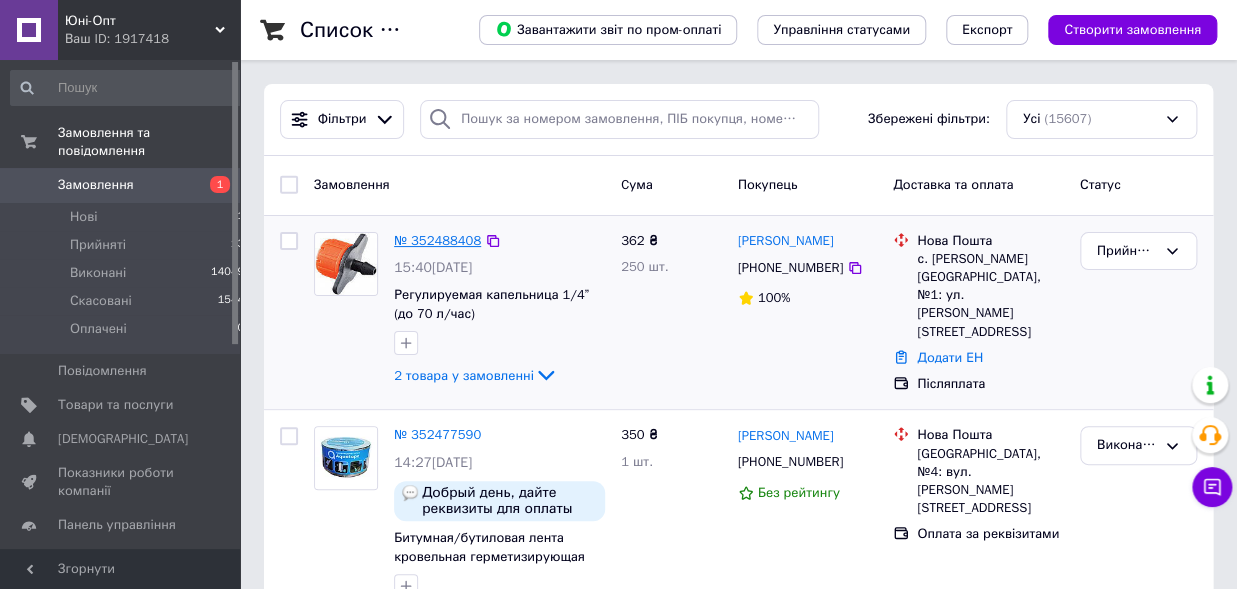 click on "№ 352488408" at bounding box center [437, 240] 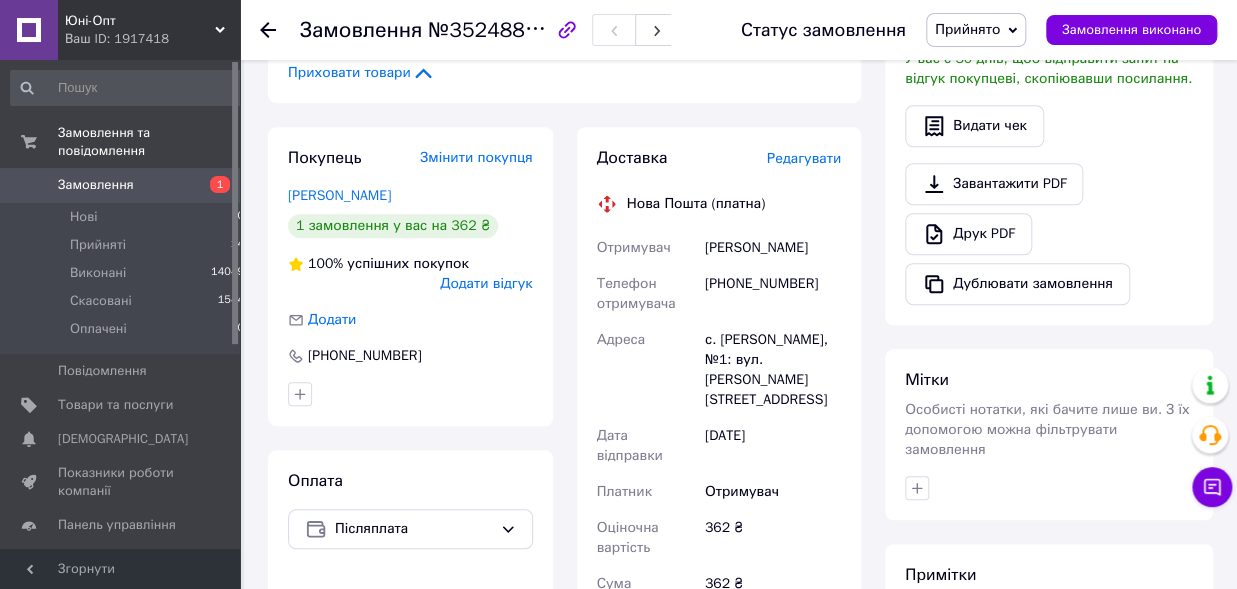 scroll, scrollTop: 440, scrollLeft: 0, axis: vertical 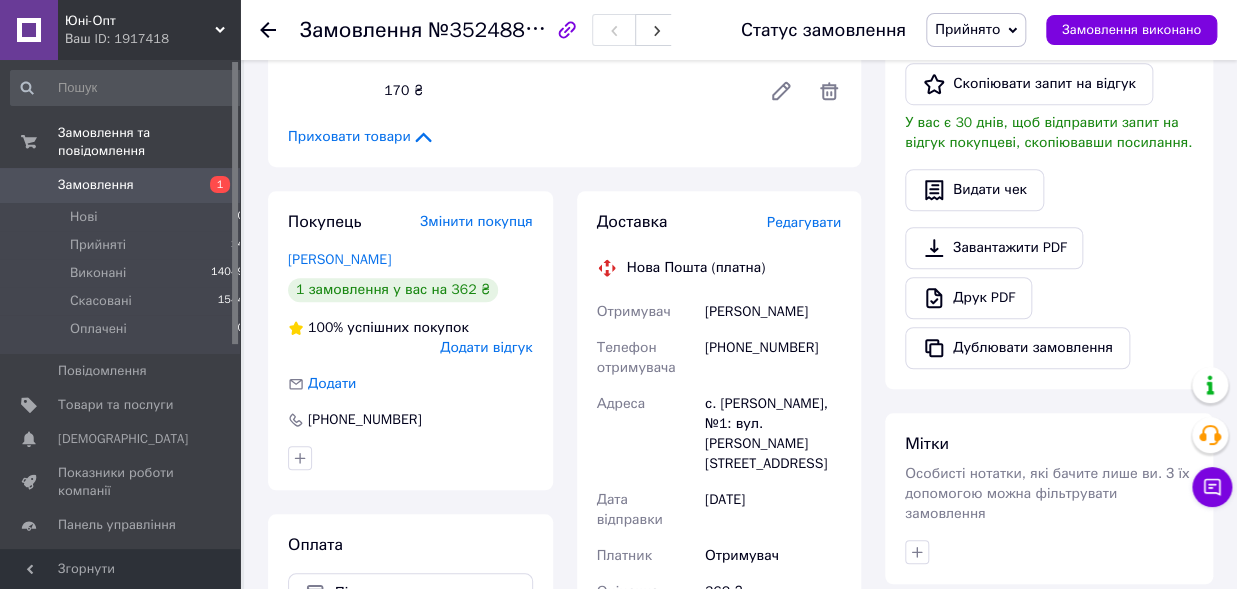click on "Прийнято" at bounding box center (967, 29) 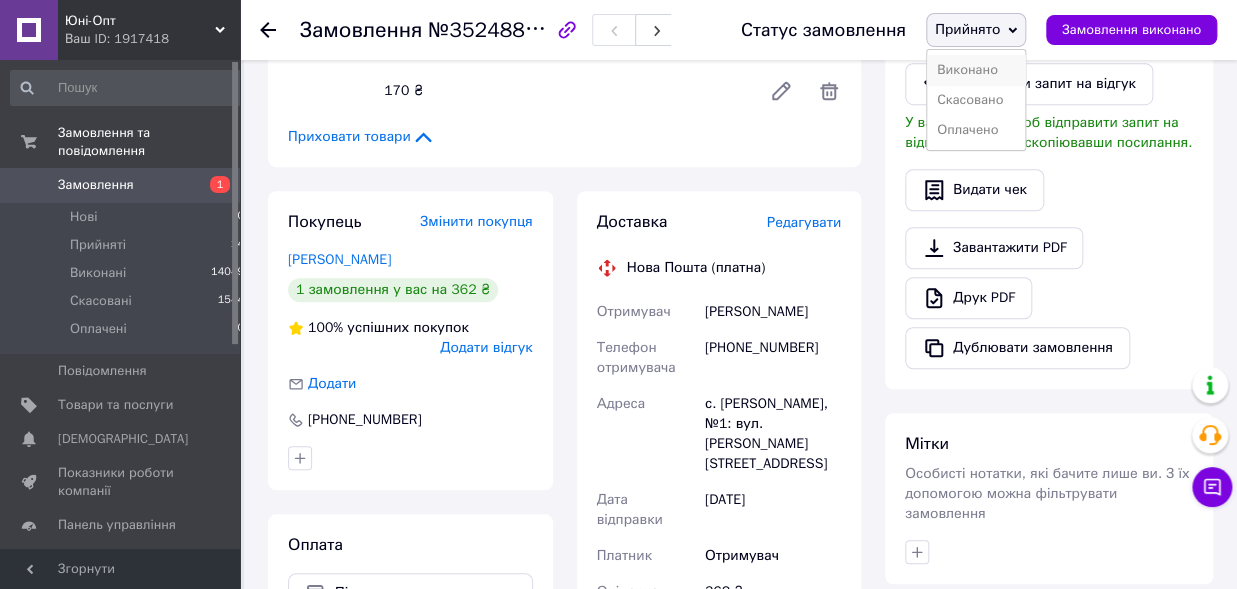 click on "Виконано" at bounding box center (976, 70) 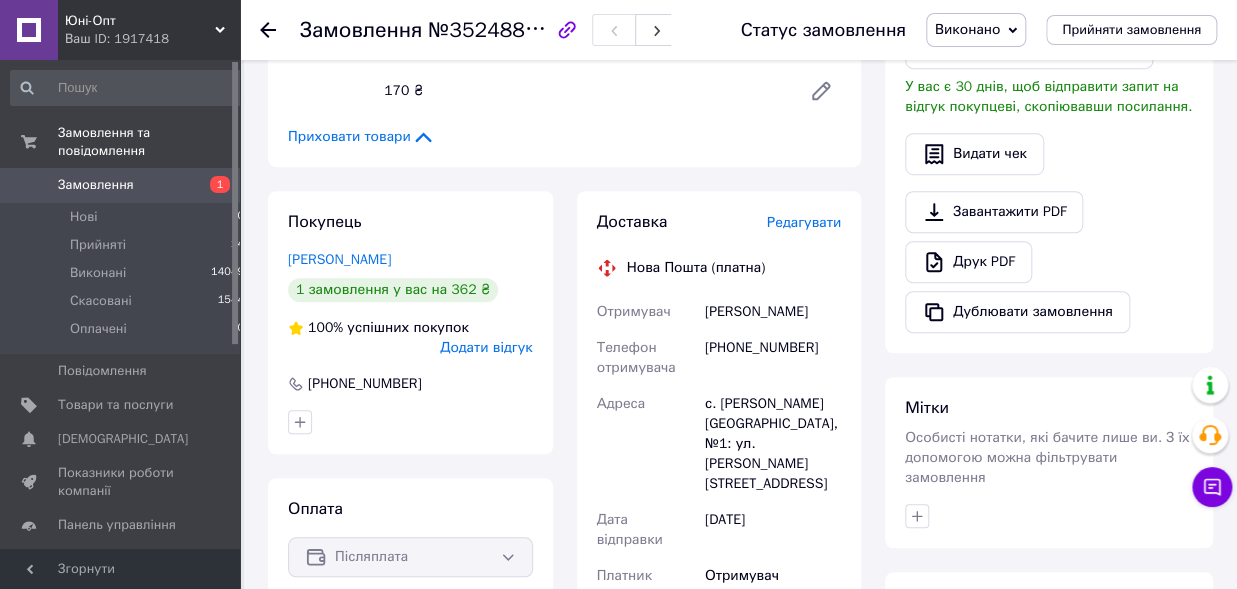 click 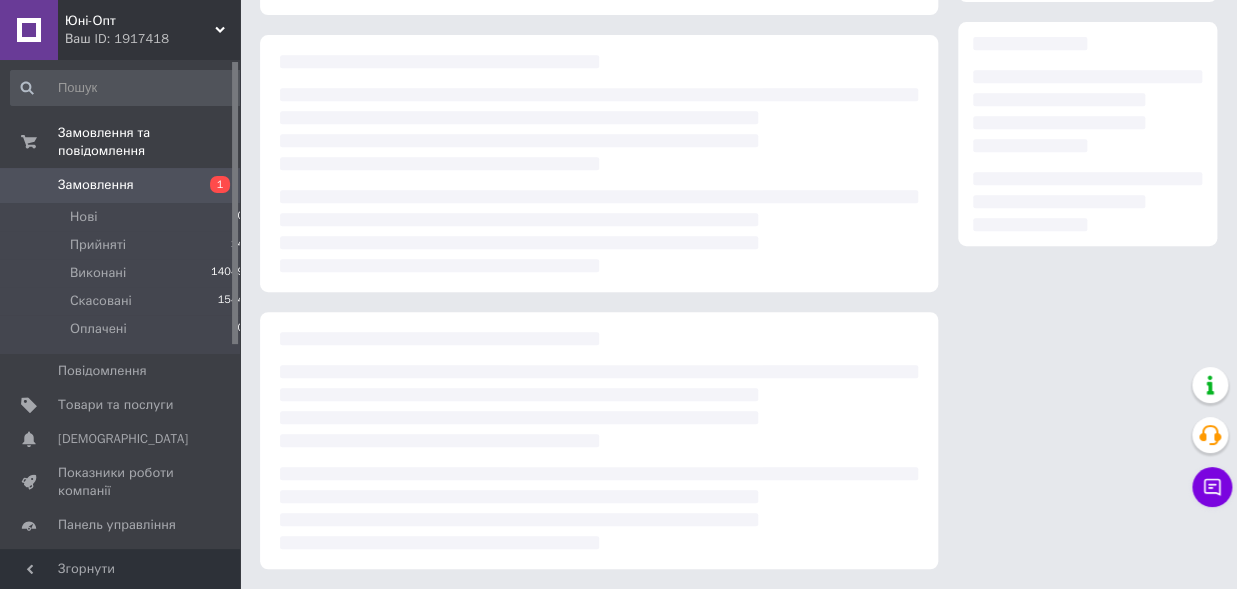 scroll, scrollTop: 0, scrollLeft: 0, axis: both 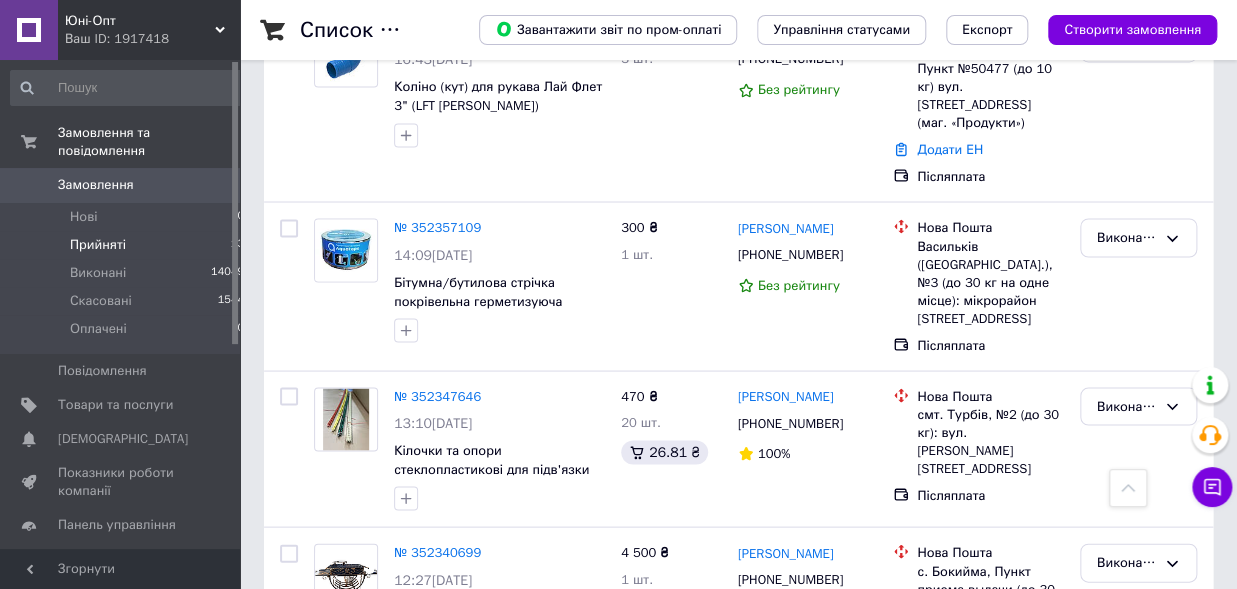click on "Прийняті 13" at bounding box center (128, 245) 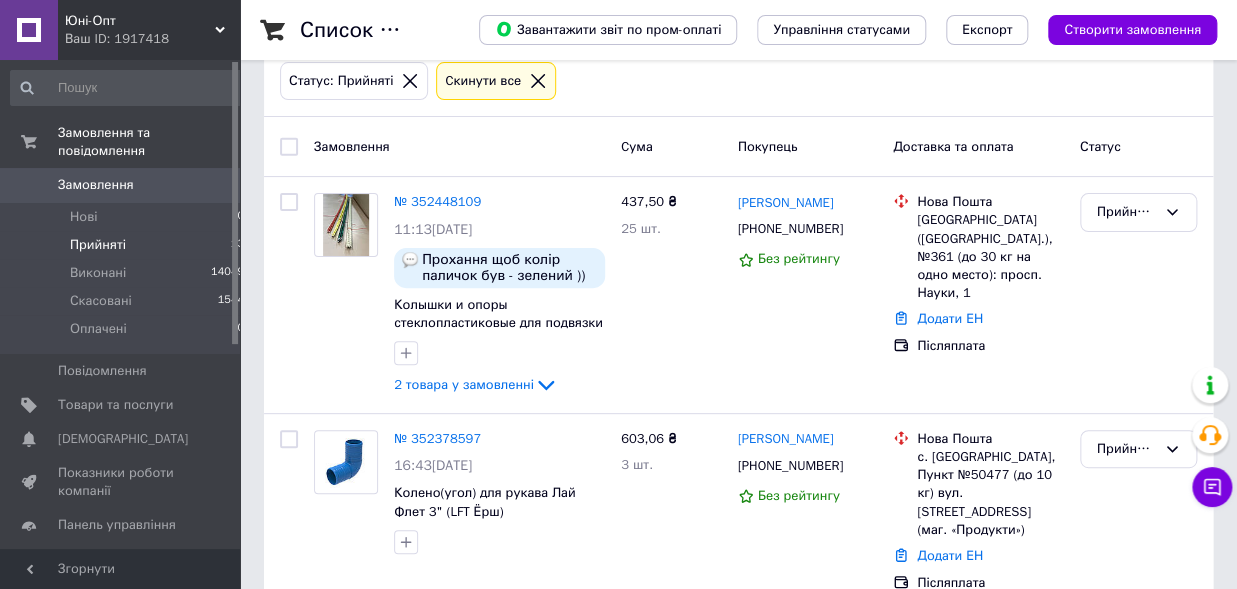 scroll, scrollTop: 220, scrollLeft: 0, axis: vertical 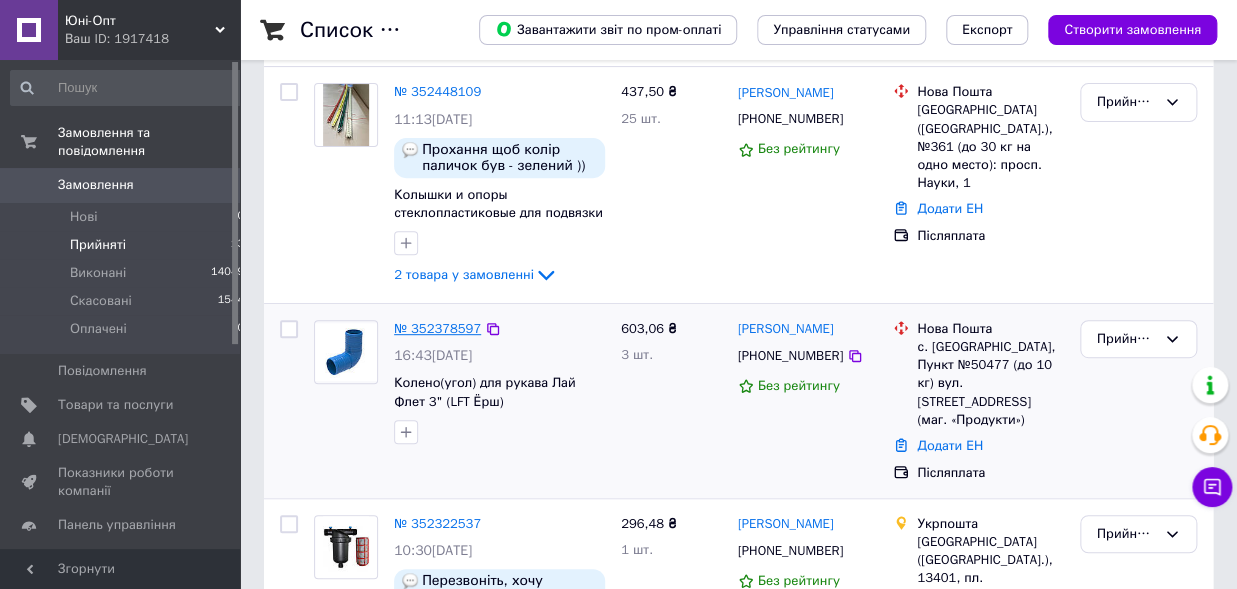 click on "№ 352378597" at bounding box center [437, 328] 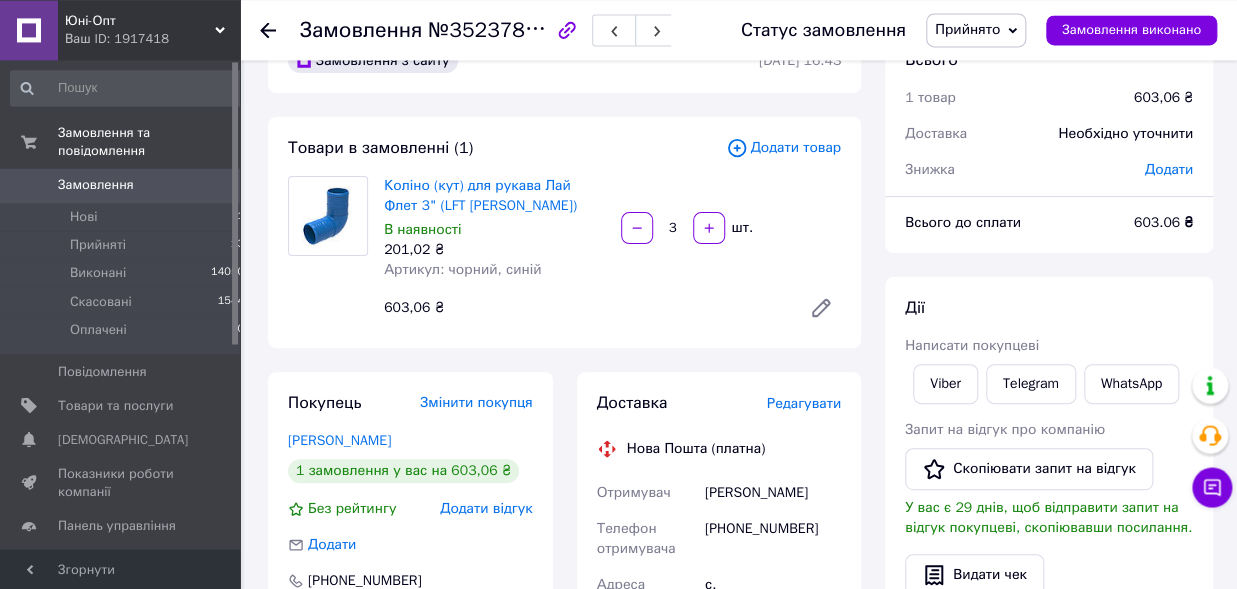 scroll, scrollTop: 110, scrollLeft: 0, axis: vertical 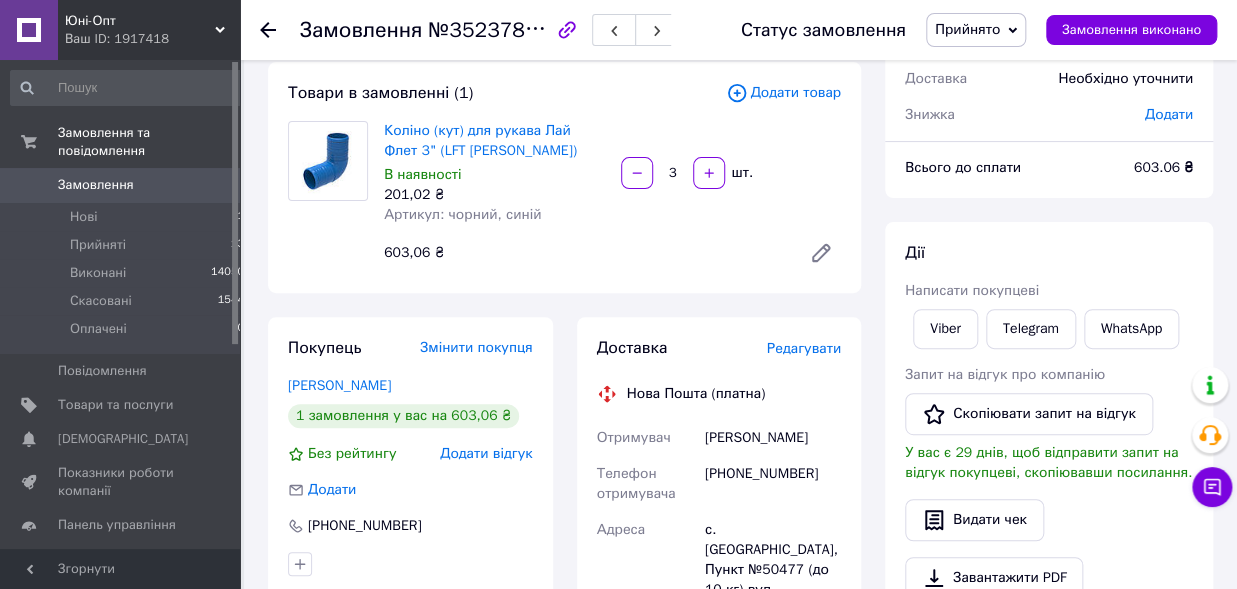 click 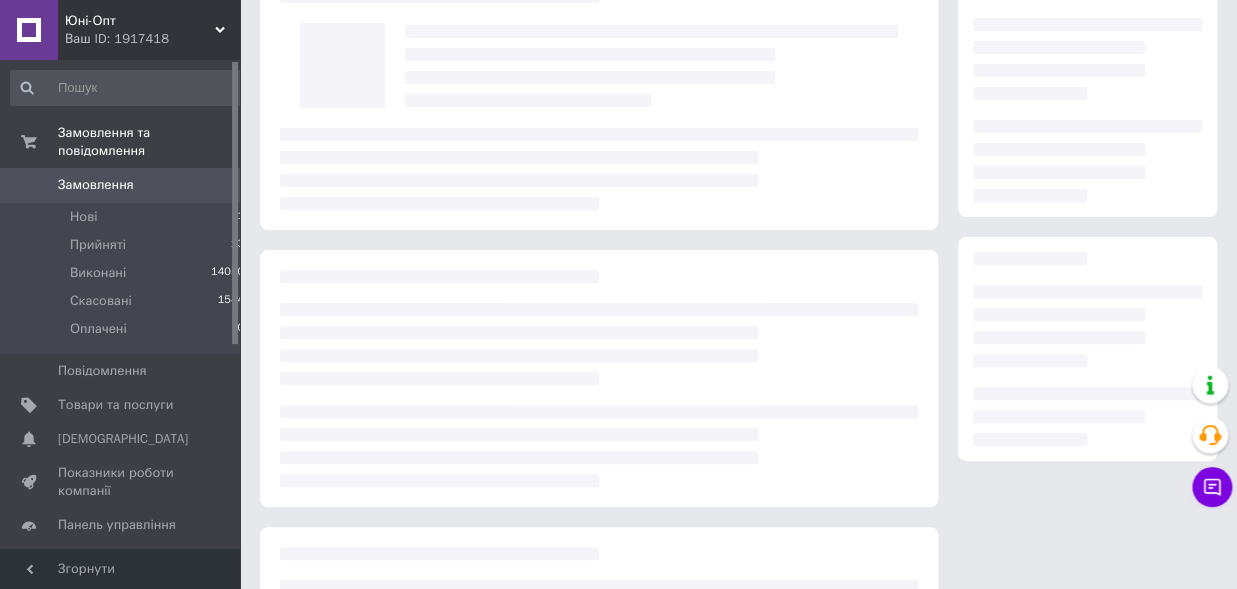 scroll, scrollTop: 0, scrollLeft: 0, axis: both 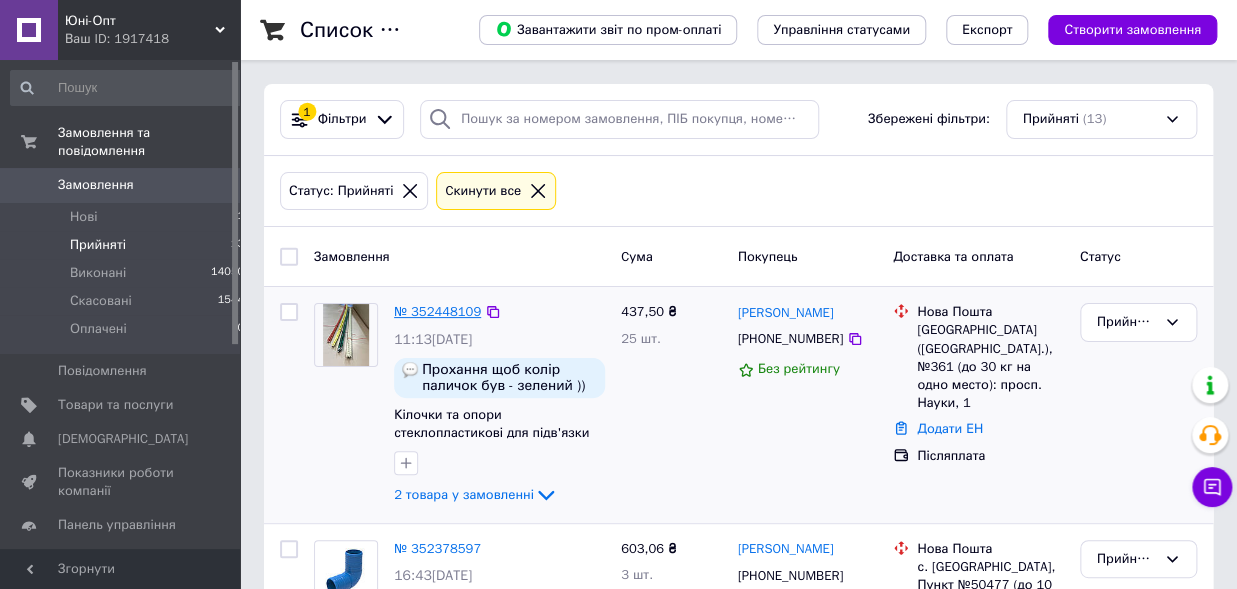 click on "№ 352448109" at bounding box center (437, 311) 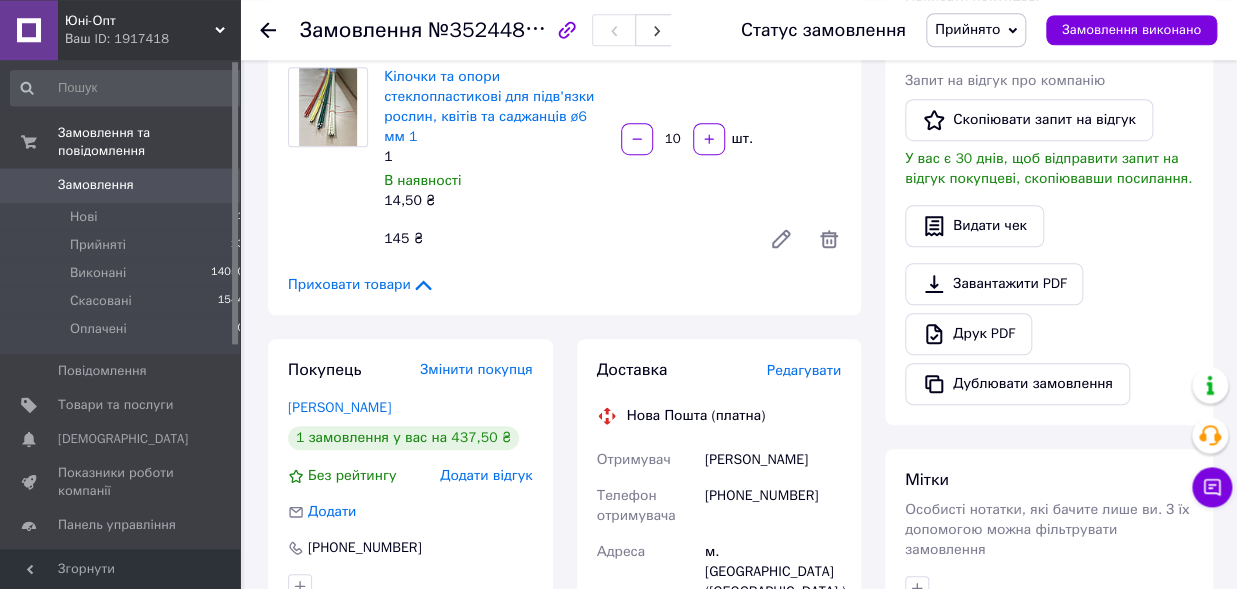 scroll, scrollTop: 440, scrollLeft: 0, axis: vertical 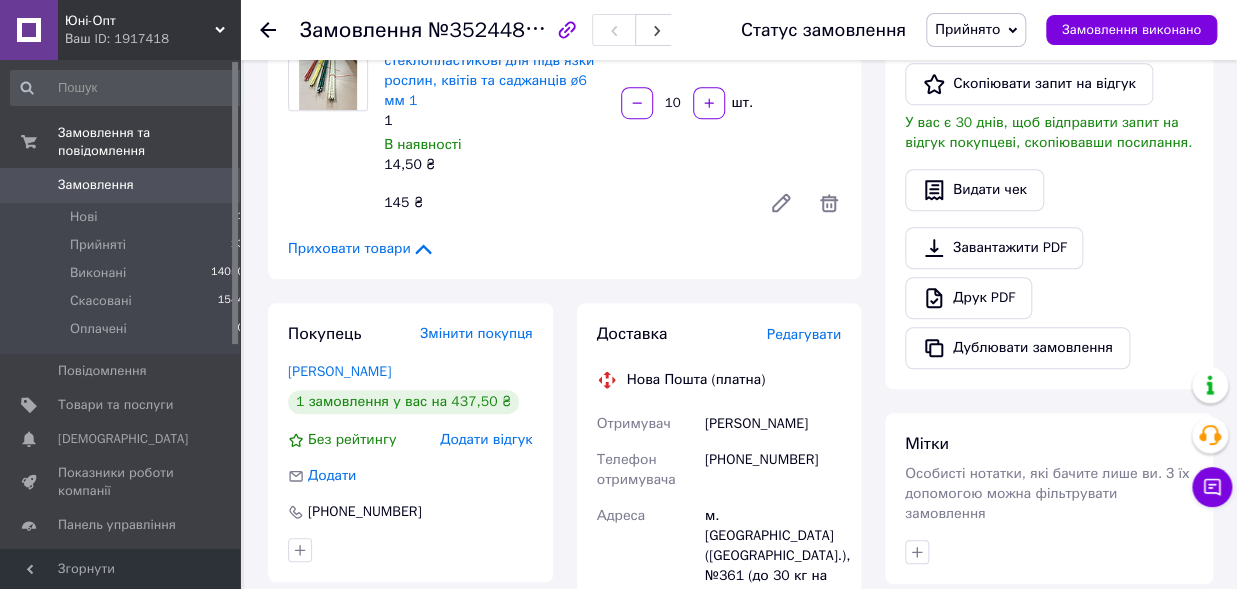 click 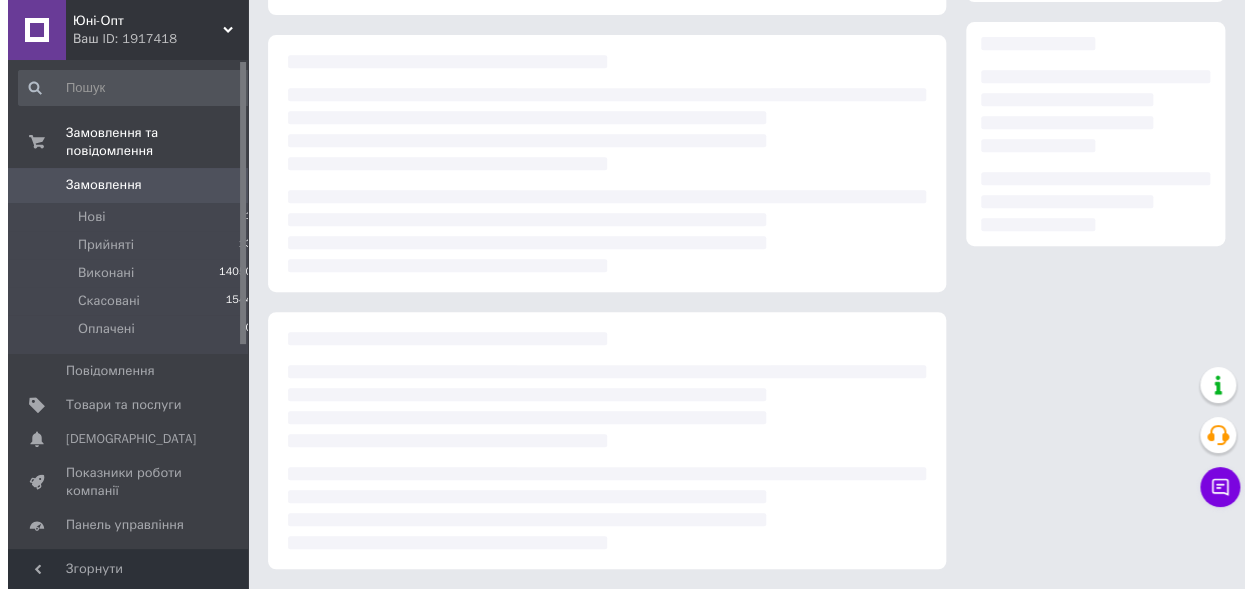 scroll, scrollTop: 0, scrollLeft: 0, axis: both 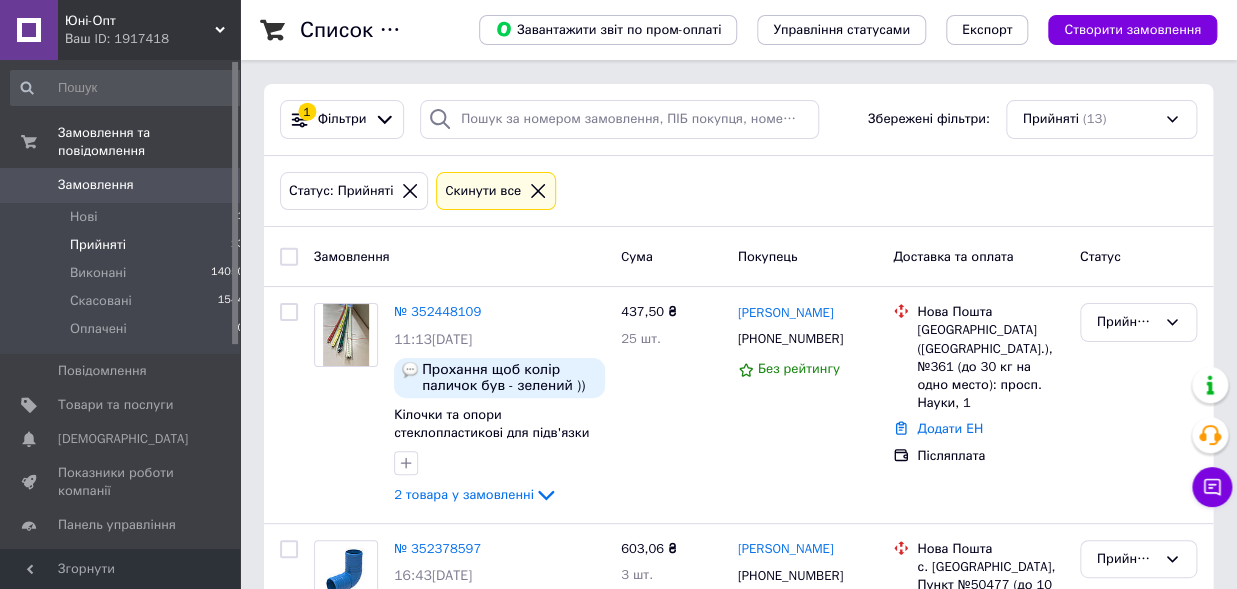 click 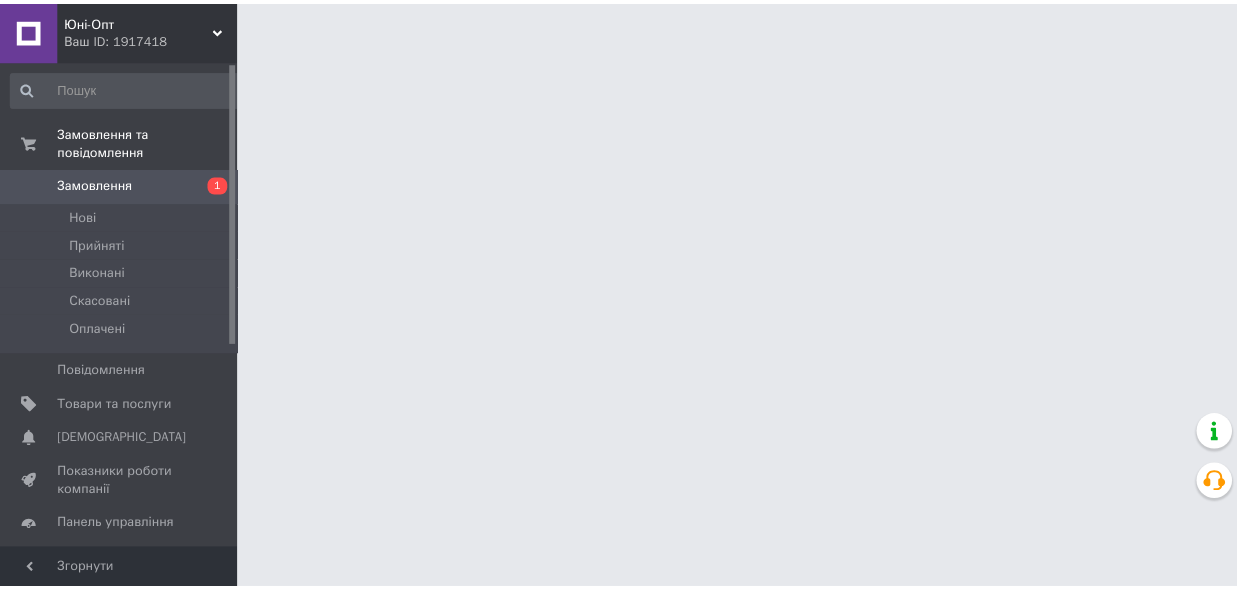 scroll, scrollTop: 0, scrollLeft: 0, axis: both 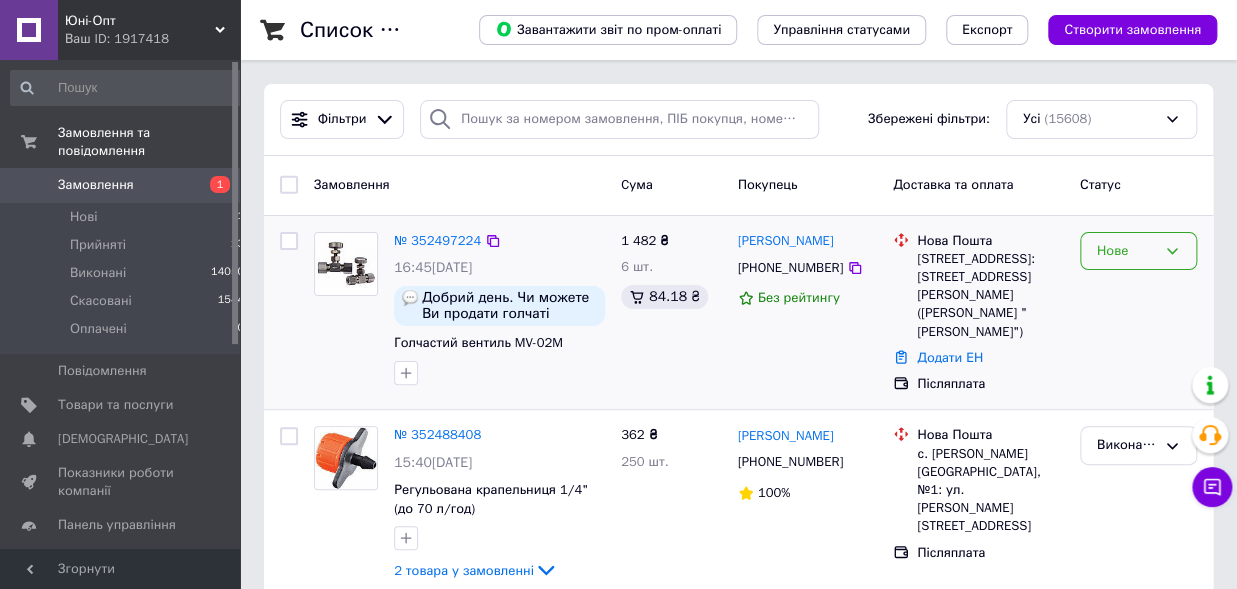 click on "Нове" at bounding box center [1126, 251] 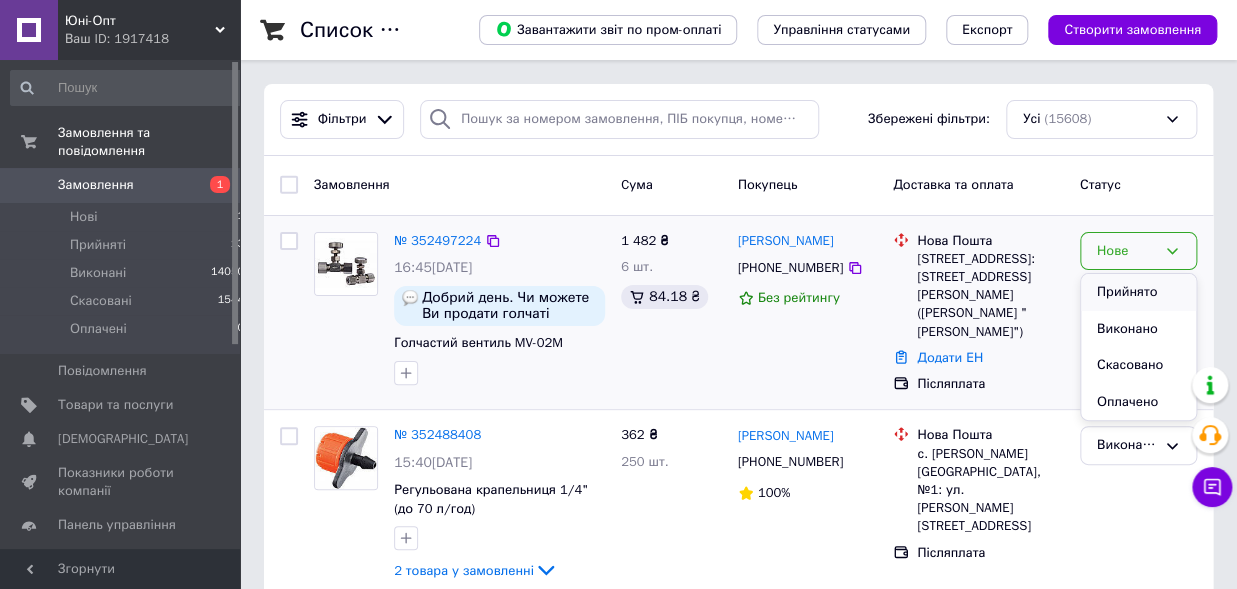 click on "Прийнято" at bounding box center [1138, 292] 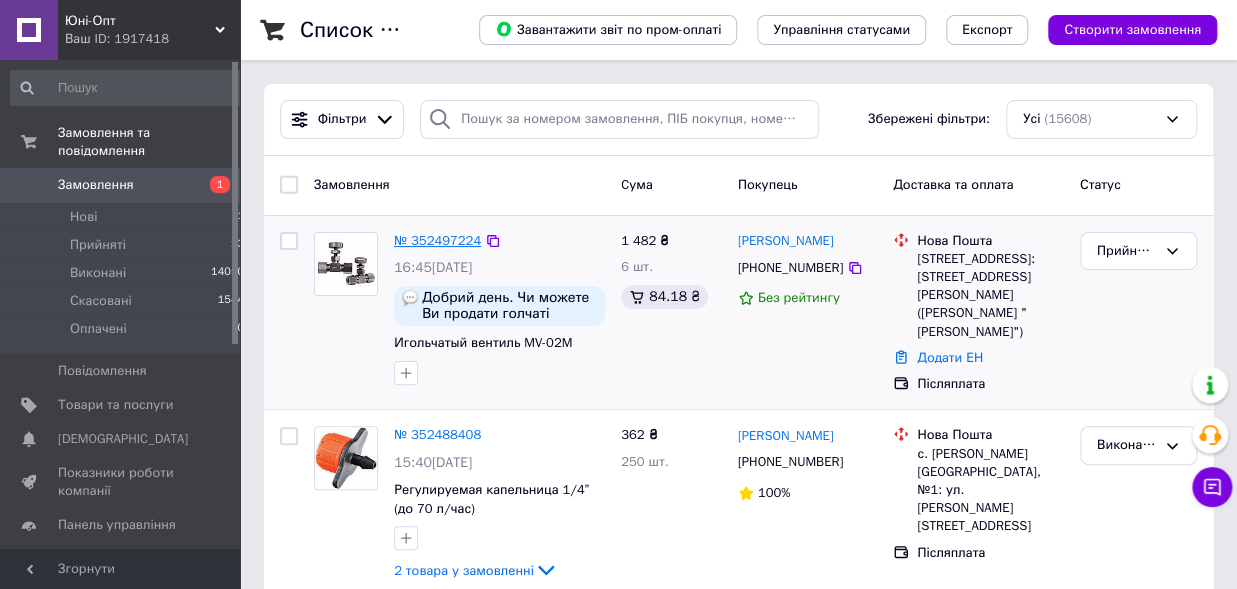 click on "№ 352497224" at bounding box center [437, 240] 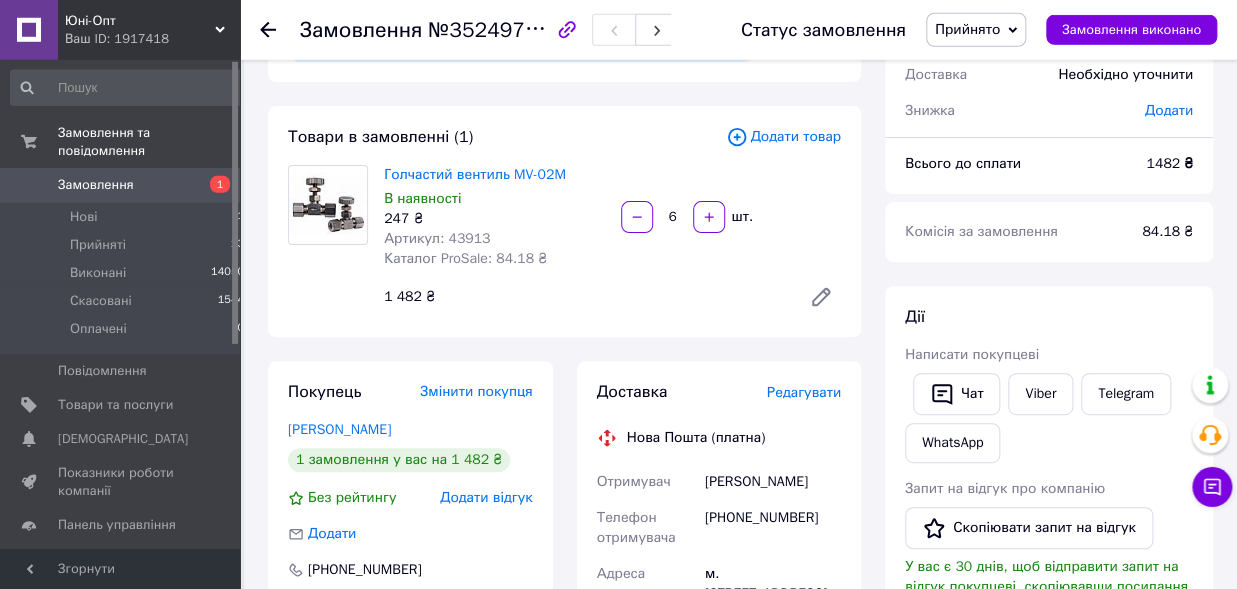 scroll, scrollTop: 0, scrollLeft: 0, axis: both 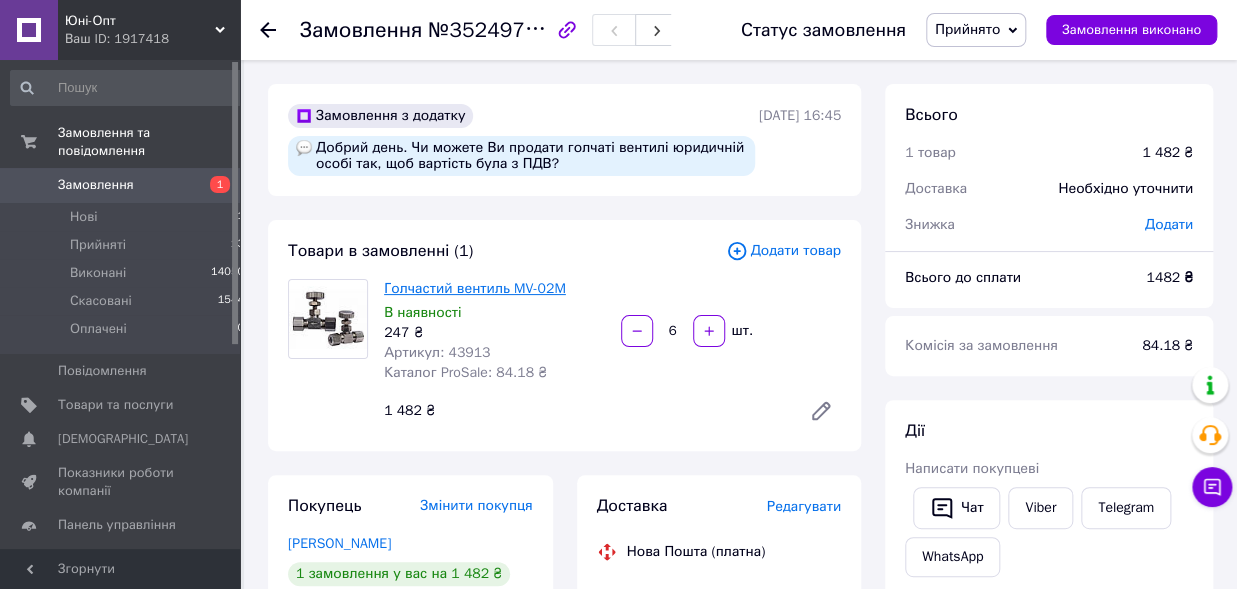 click on "Голчастий вентиль MV-02M" at bounding box center [475, 288] 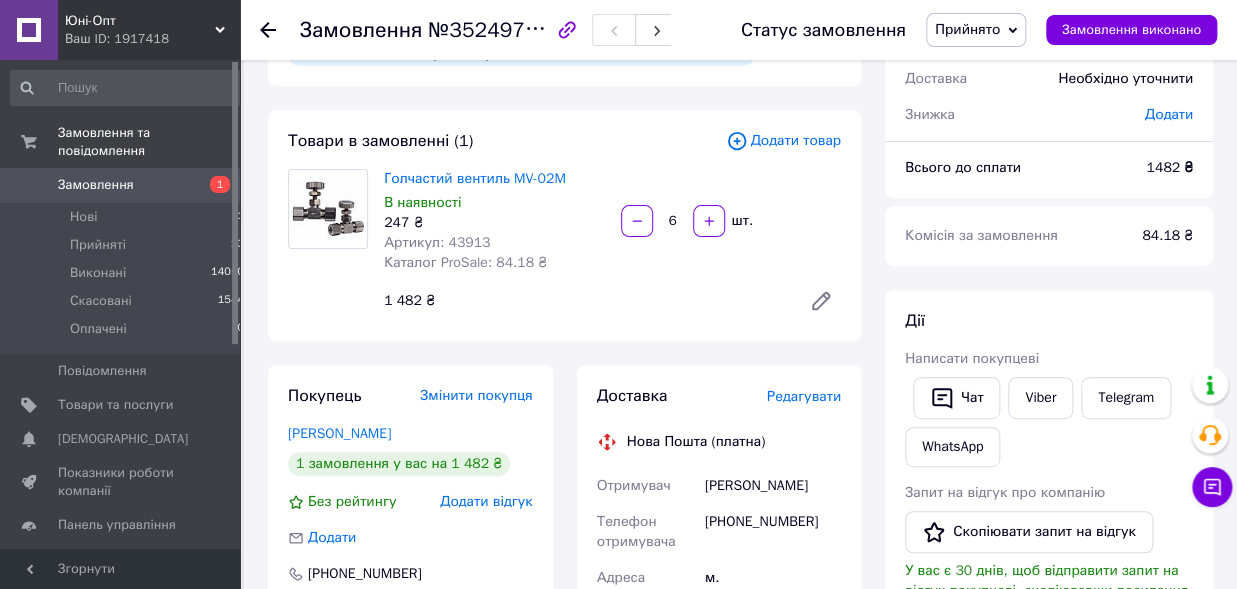 scroll, scrollTop: 0, scrollLeft: 0, axis: both 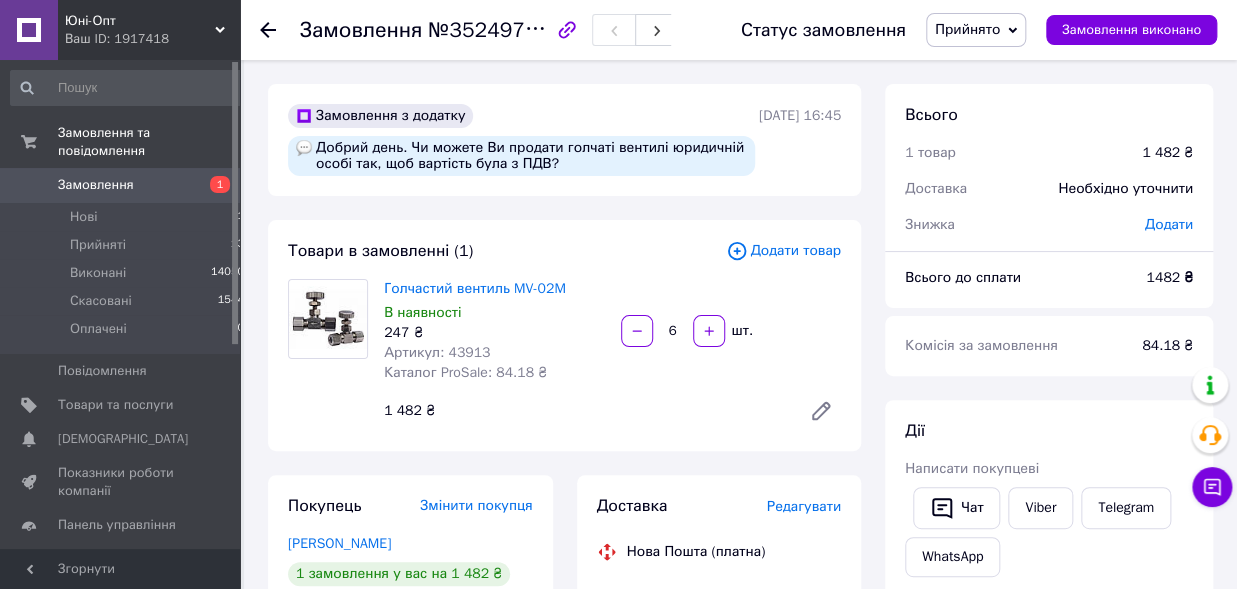 click 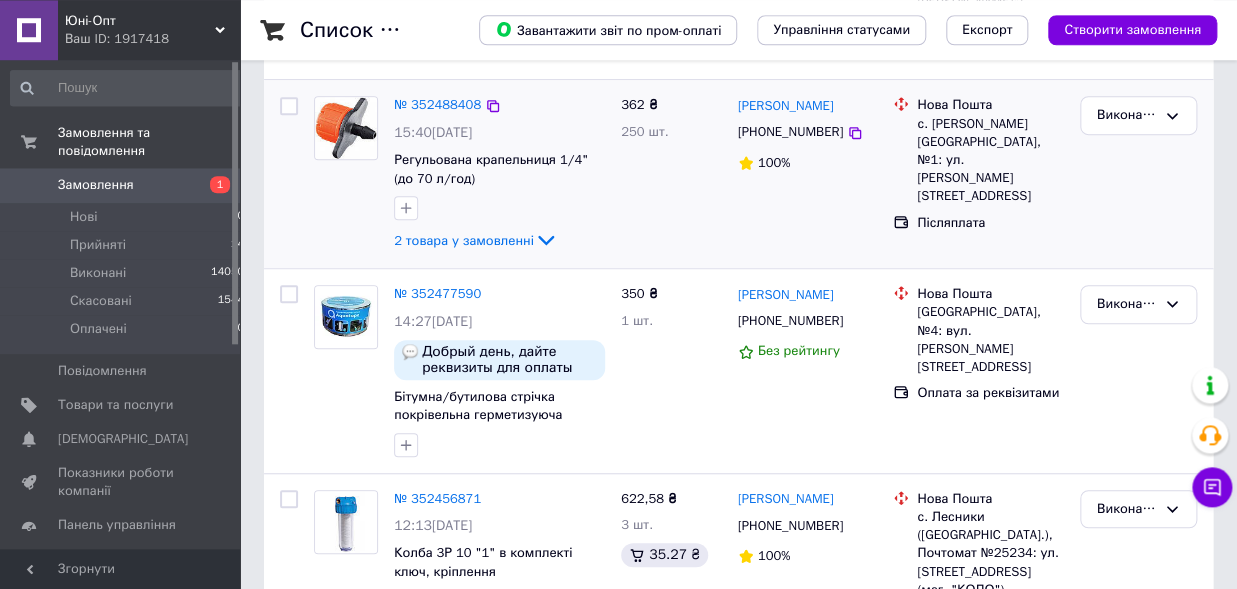 scroll, scrollTop: 440, scrollLeft: 0, axis: vertical 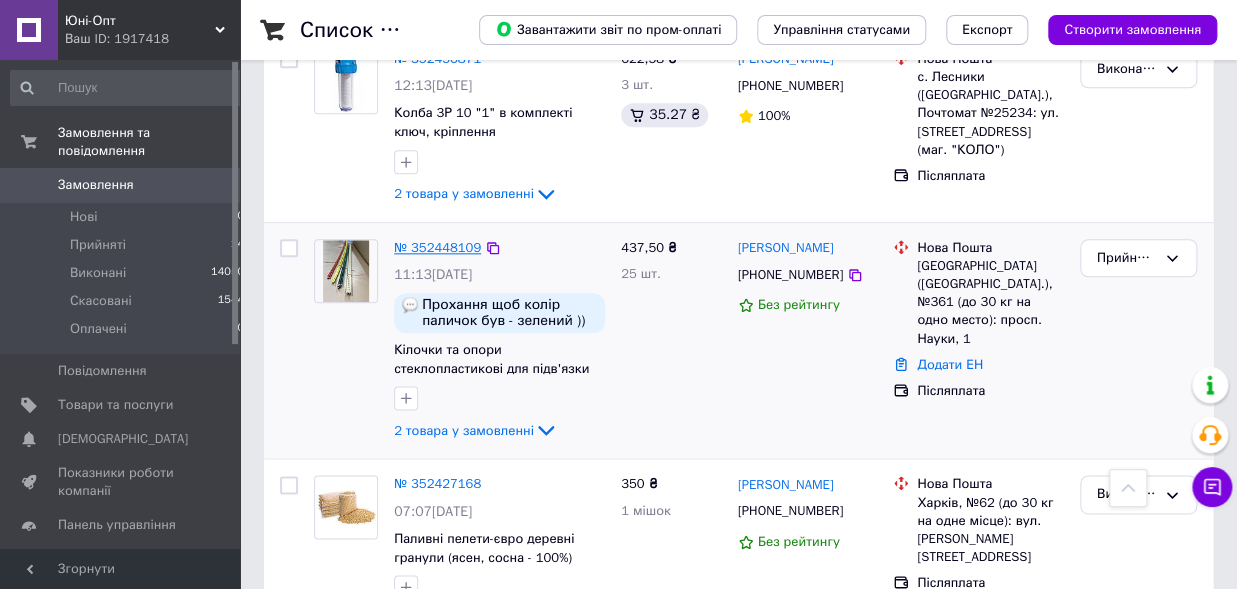 click on "№ 352448109" at bounding box center [437, 247] 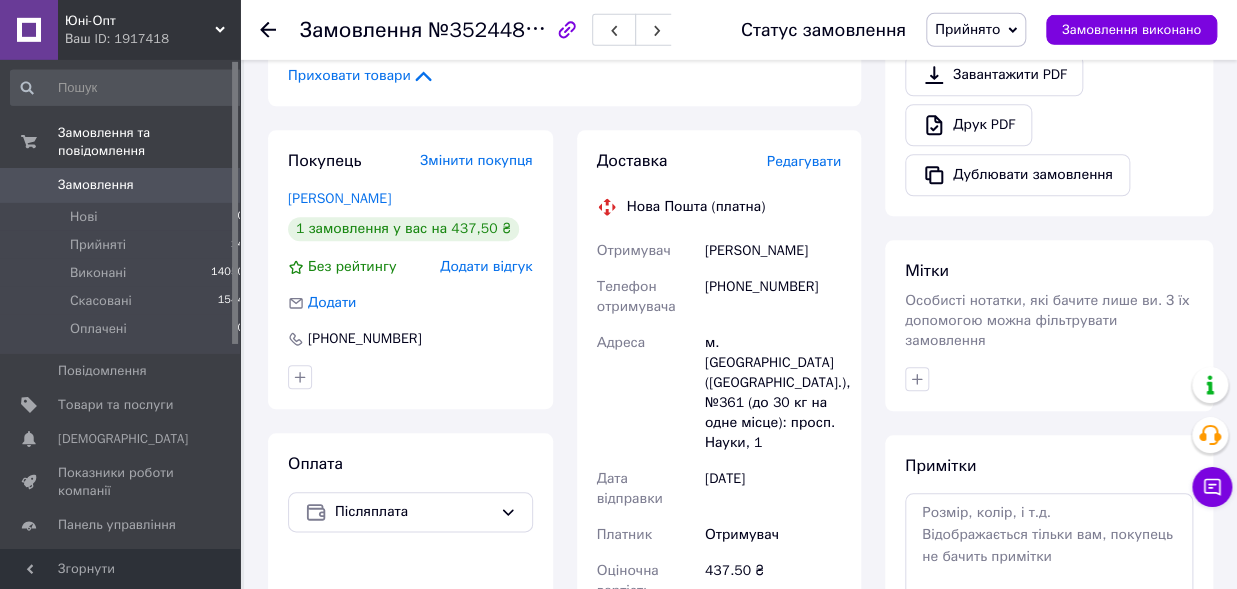 scroll, scrollTop: 660, scrollLeft: 0, axis: vertical 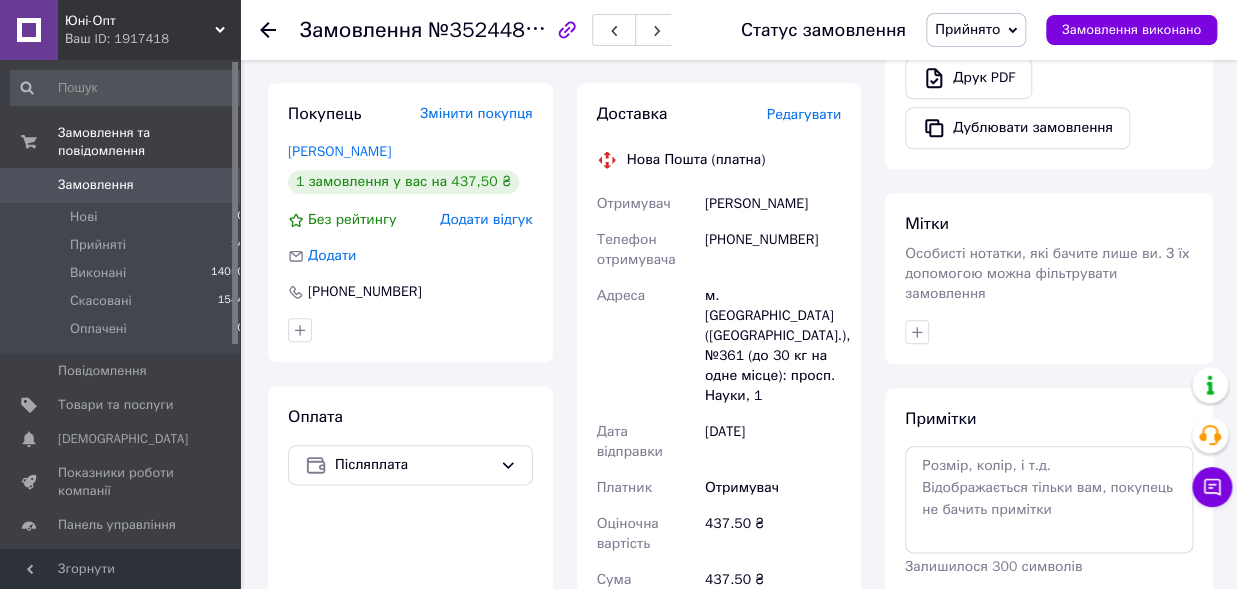 click on "Прийнято" at bounding box center [967, 29] 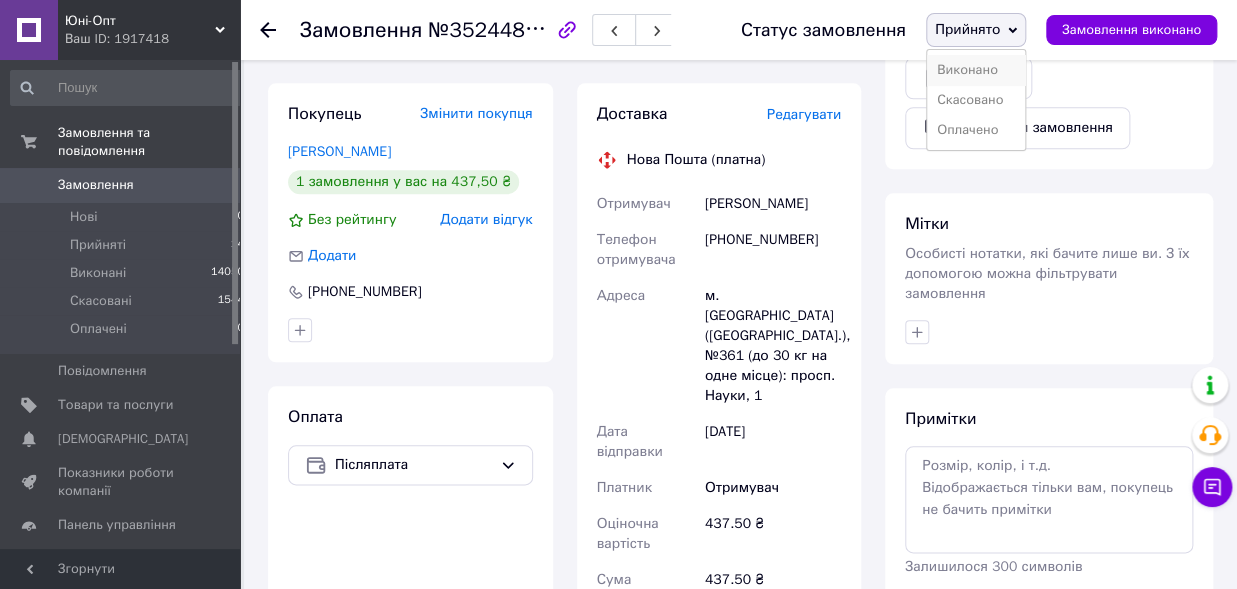 click on "Виконано" at bounding box center (976, 70) 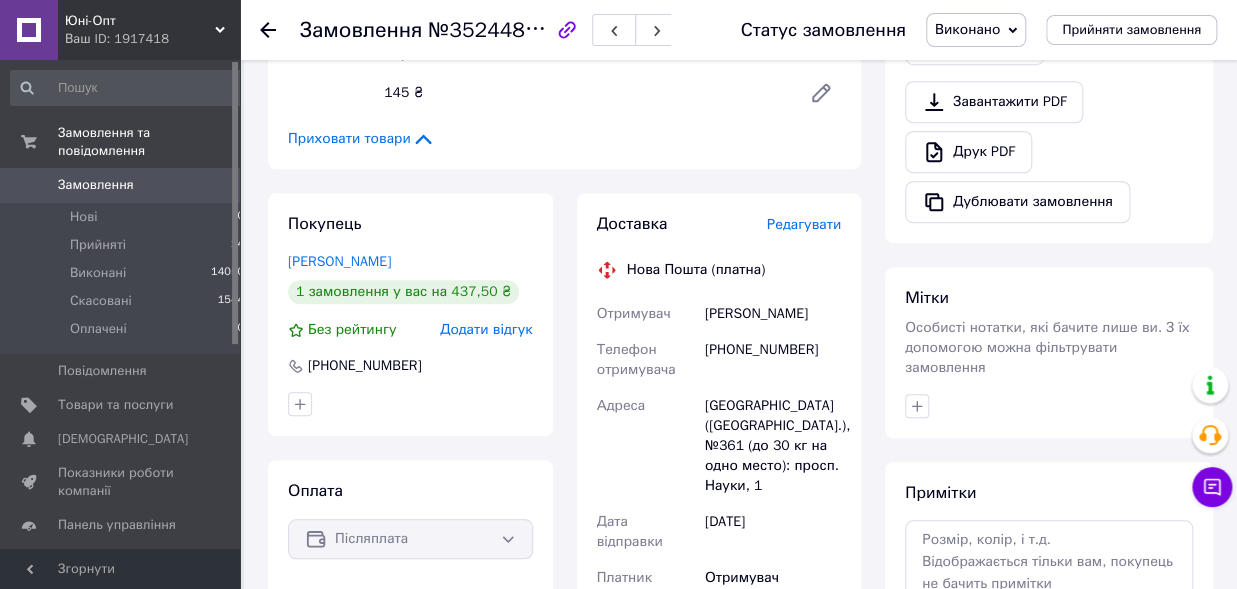 scroll, scrollTop: 110, scrollLeft: 0, axis: vertical 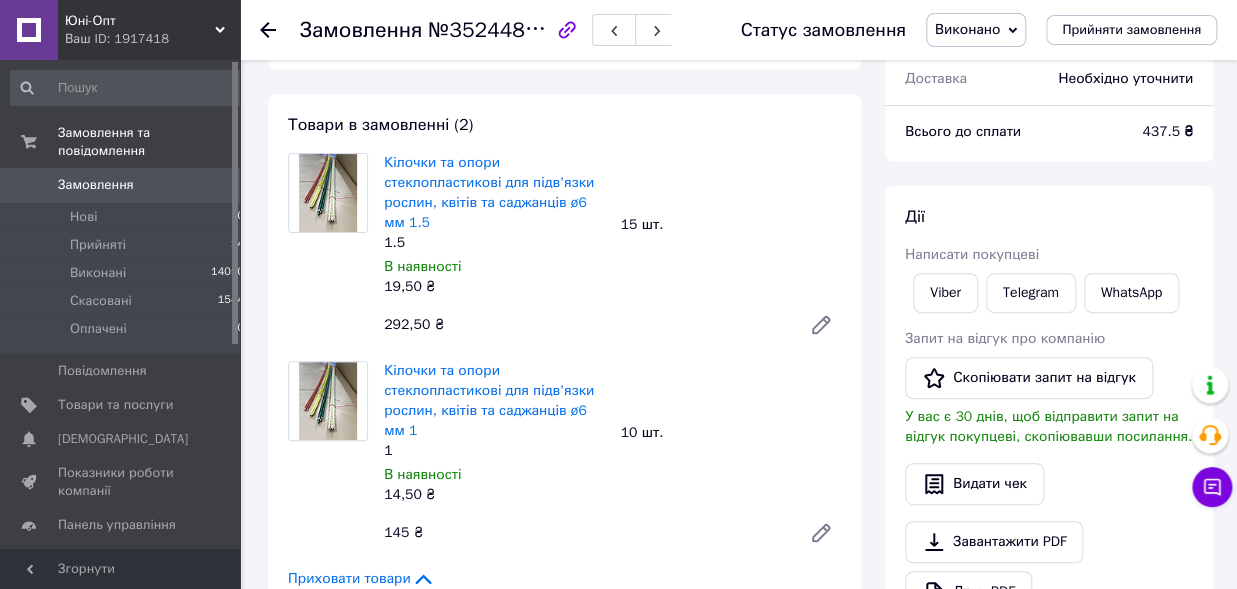 click 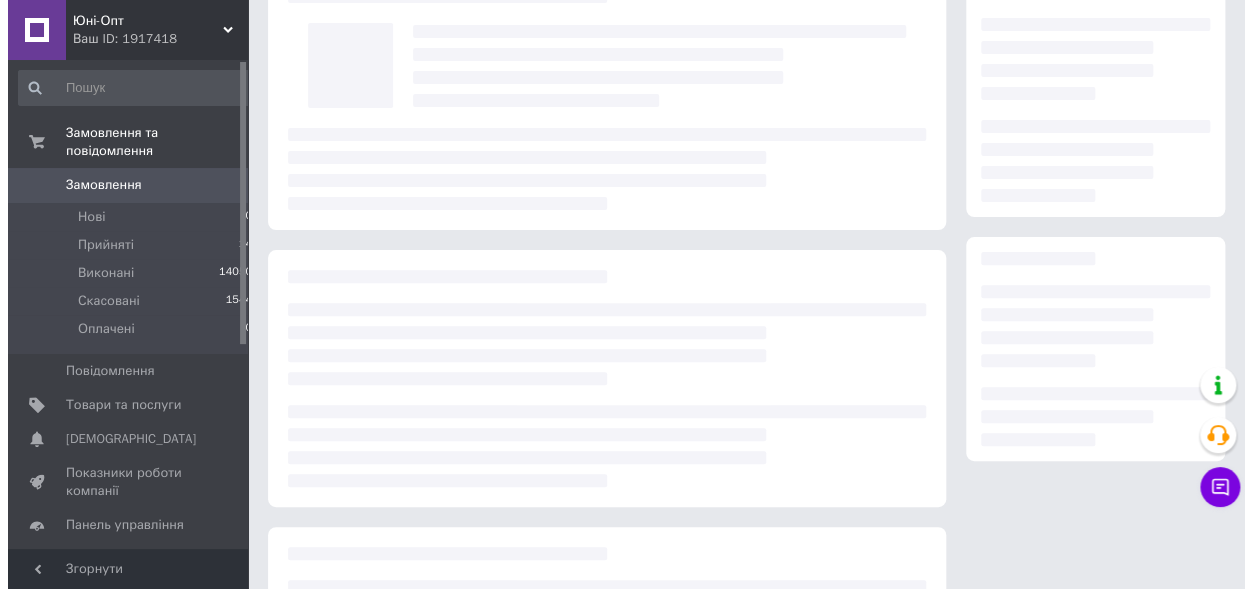 scroll, scrollTop: 0, scrollLeft: 0, axis: both 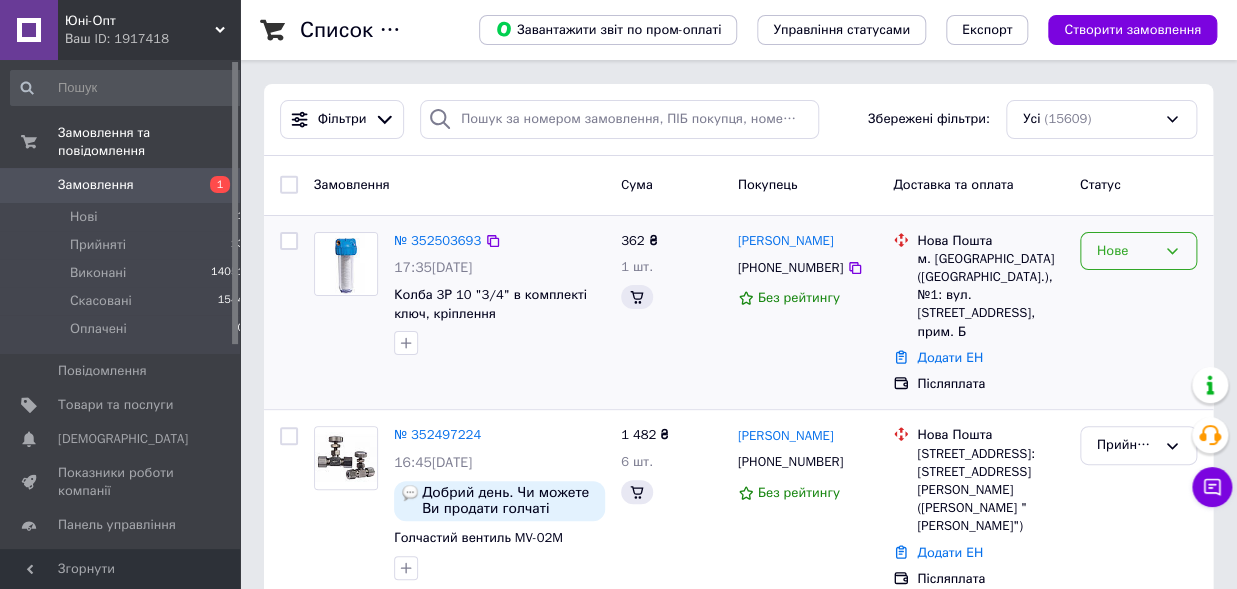 click on "Нове" at bounding box center [1126, 251] 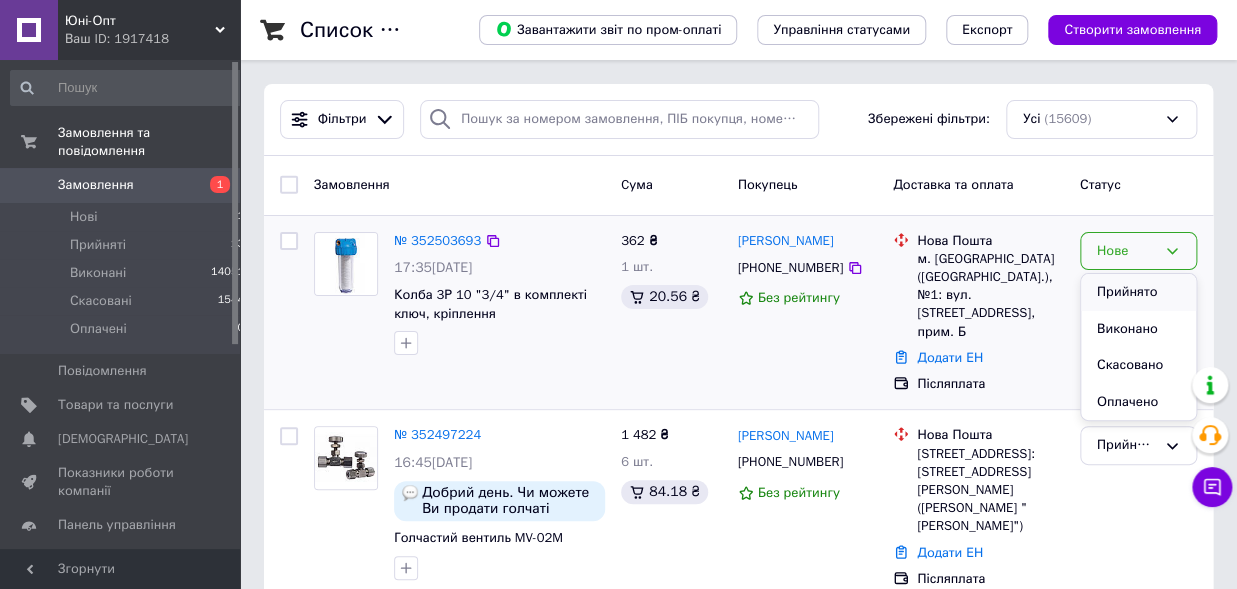click on "Прийнято" at bounding box center (1138, 292) 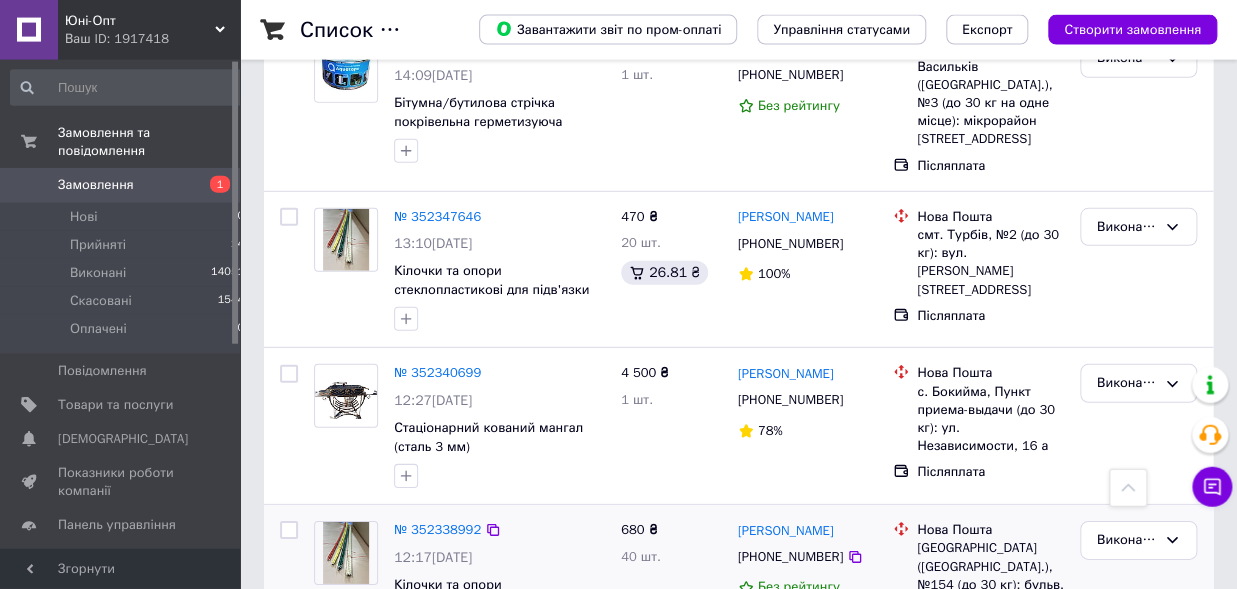 scroll, scrollTop: 2090, scrollLeft: 0, axis: vertical 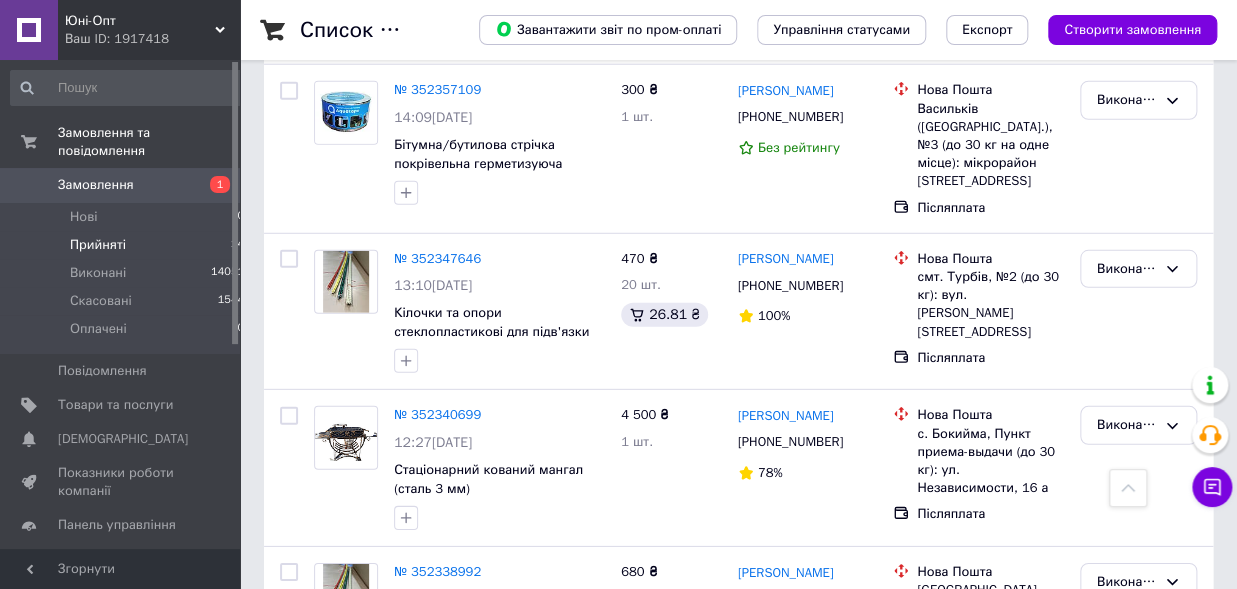 click on "Прийняті 14" at bounding box center [128, 245] 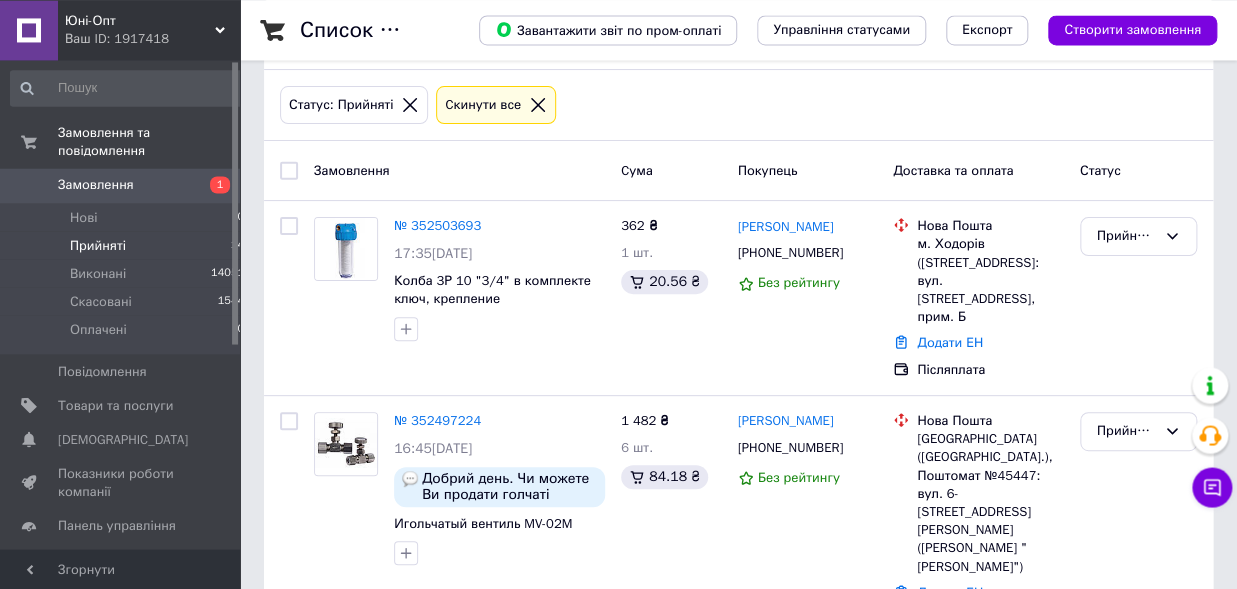 scroll, scrollTop: 0, scrollLeft: 0, axis: both 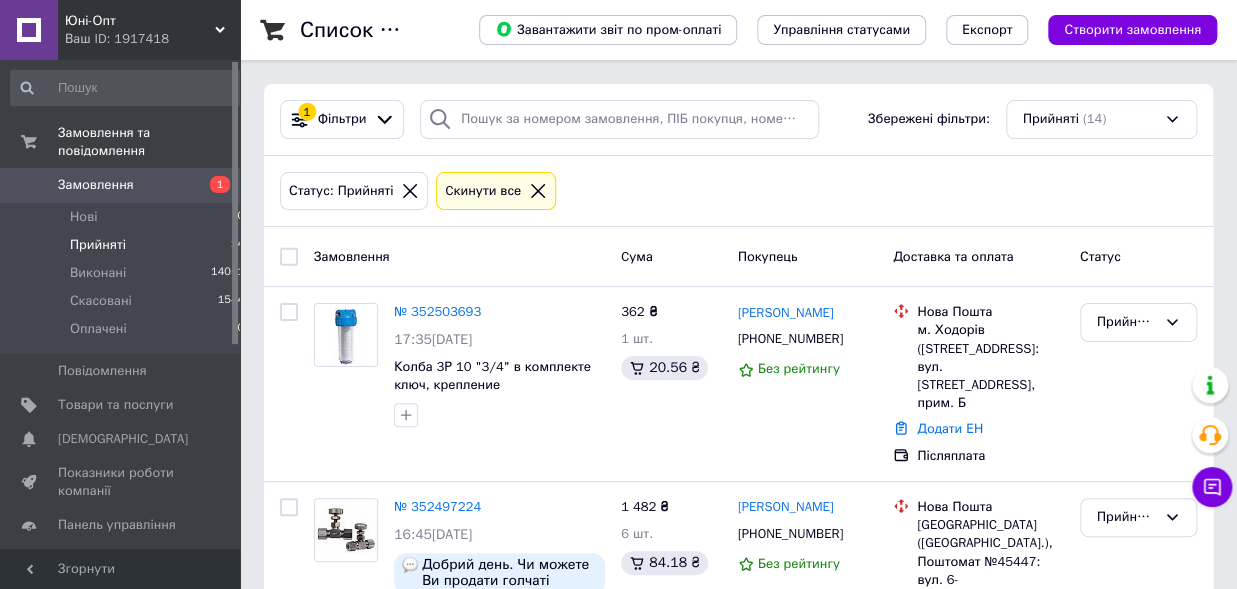click 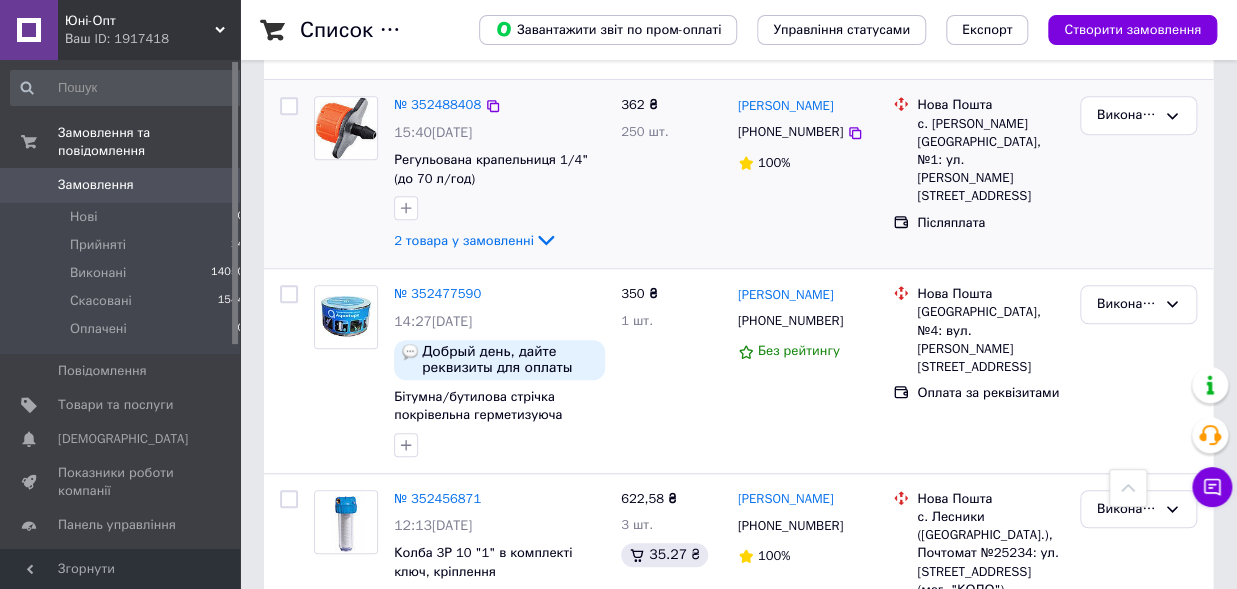scroll, scrollTop: 330, scrollLeft: 0, axis: vertical 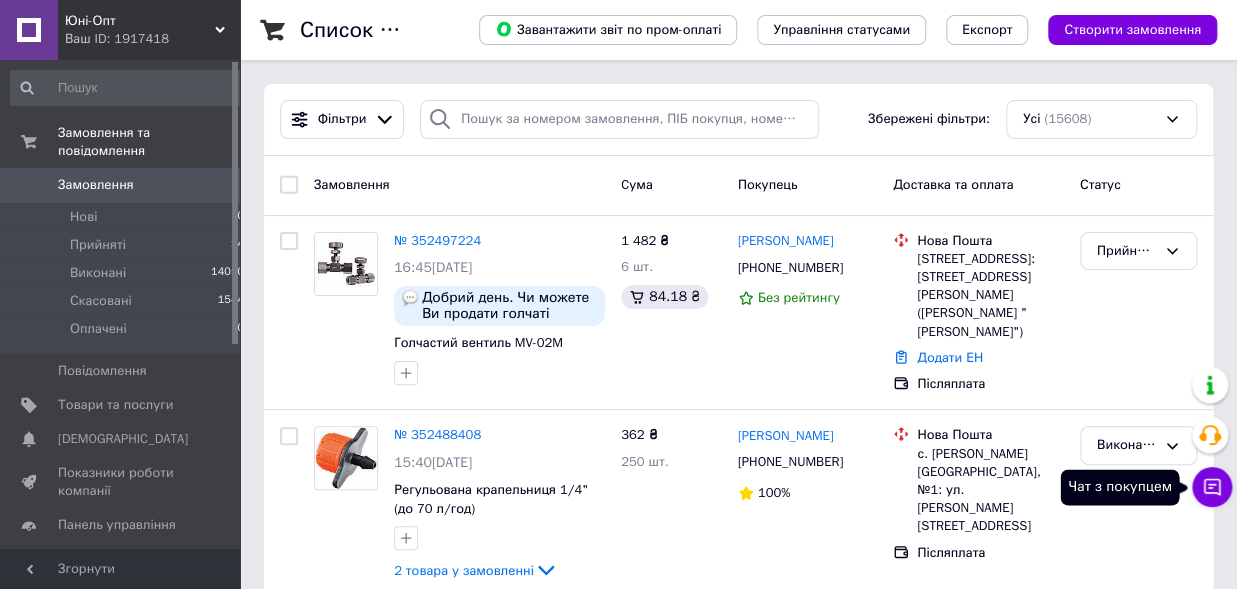 click on "Чат з покупцем" at bounding box center [1212, 487] 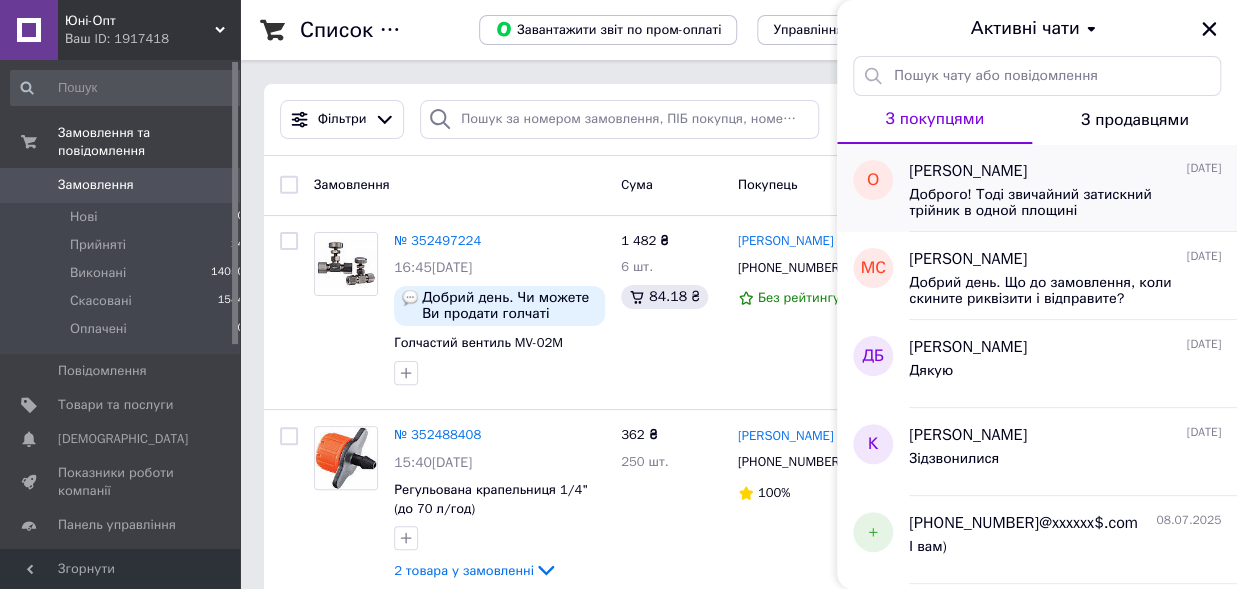 click on "Доброго! Тоді звичайний затискний трійник в одной площині" at bounding box center (1051, 203) 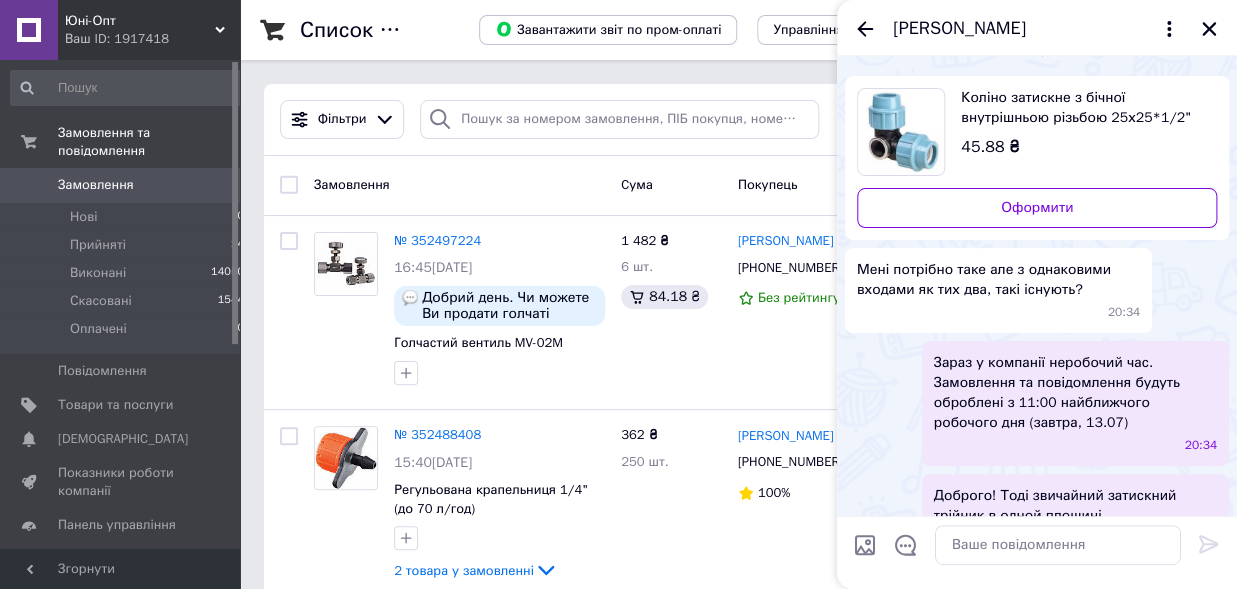 scroll, scrollTop: 32, scrollLeft: 0, axis: vertical 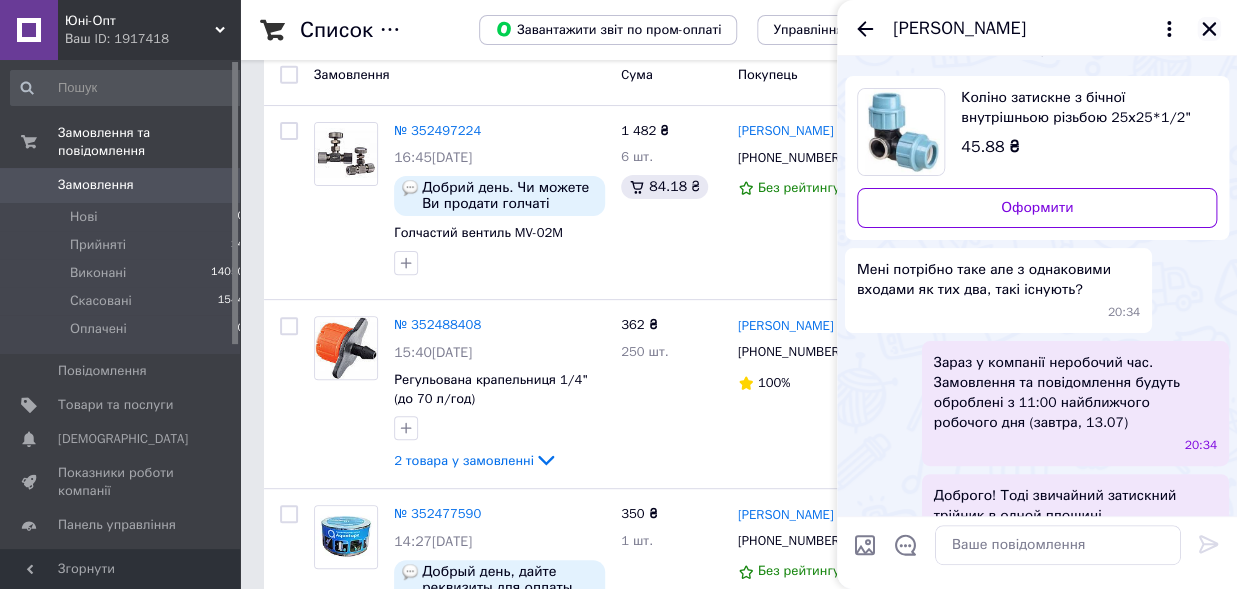 click 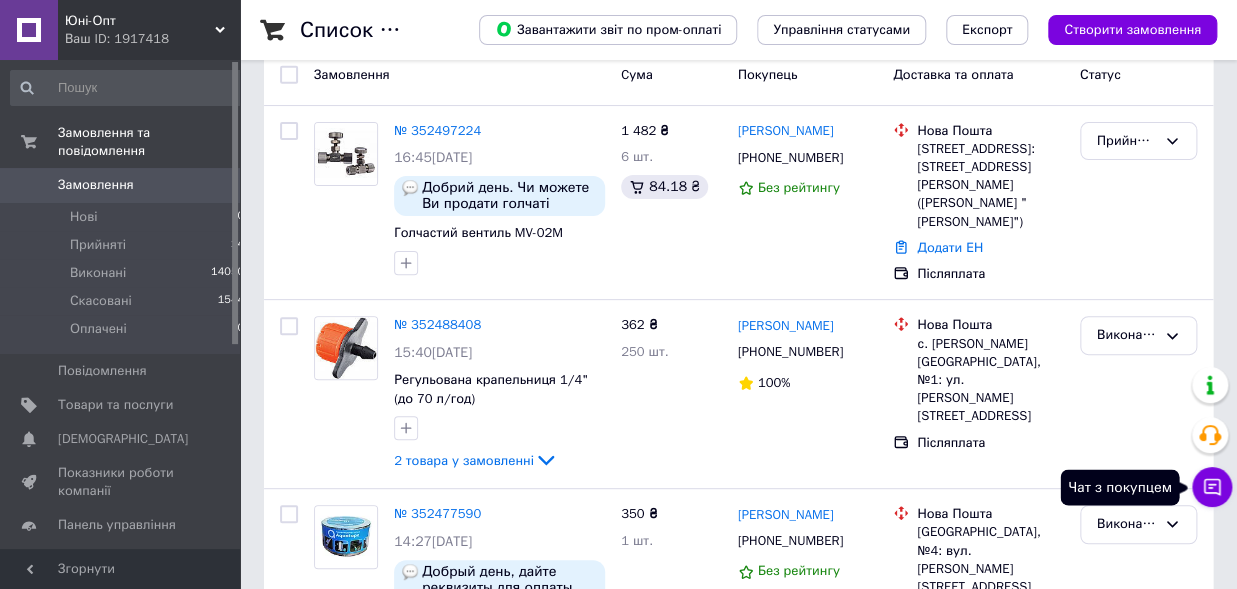 click on "Чат з покупцем" at bounding box center (1212, 487) 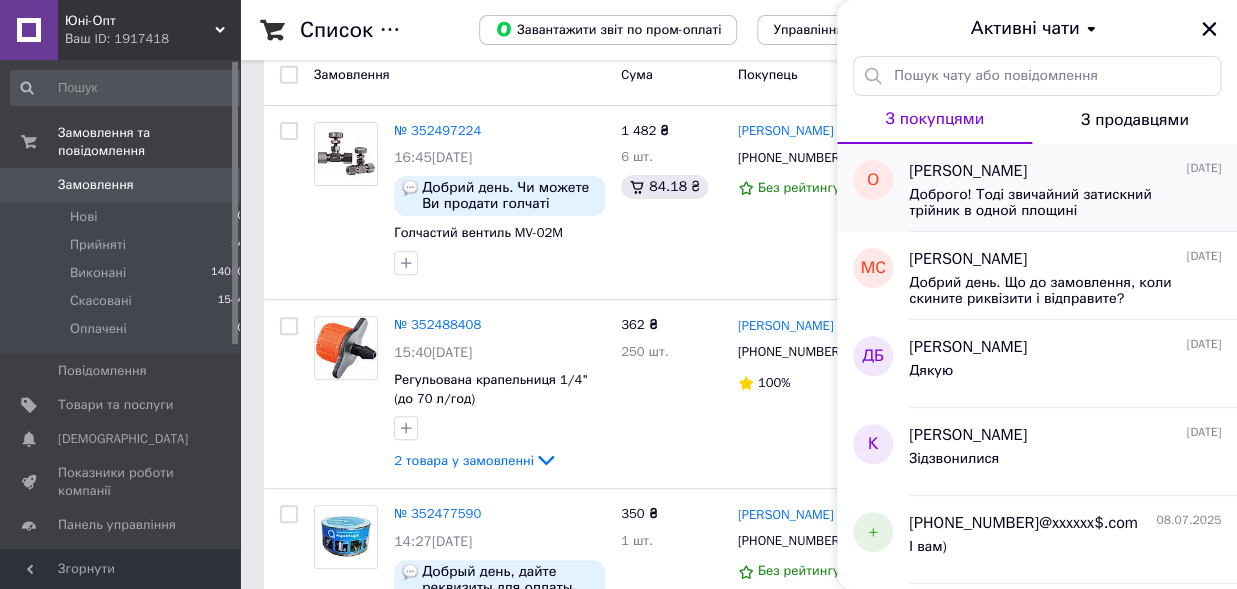 click on "Доброго! Тоді звичайний затискний трійник в одной площині" at bounding box center (1051, 203) 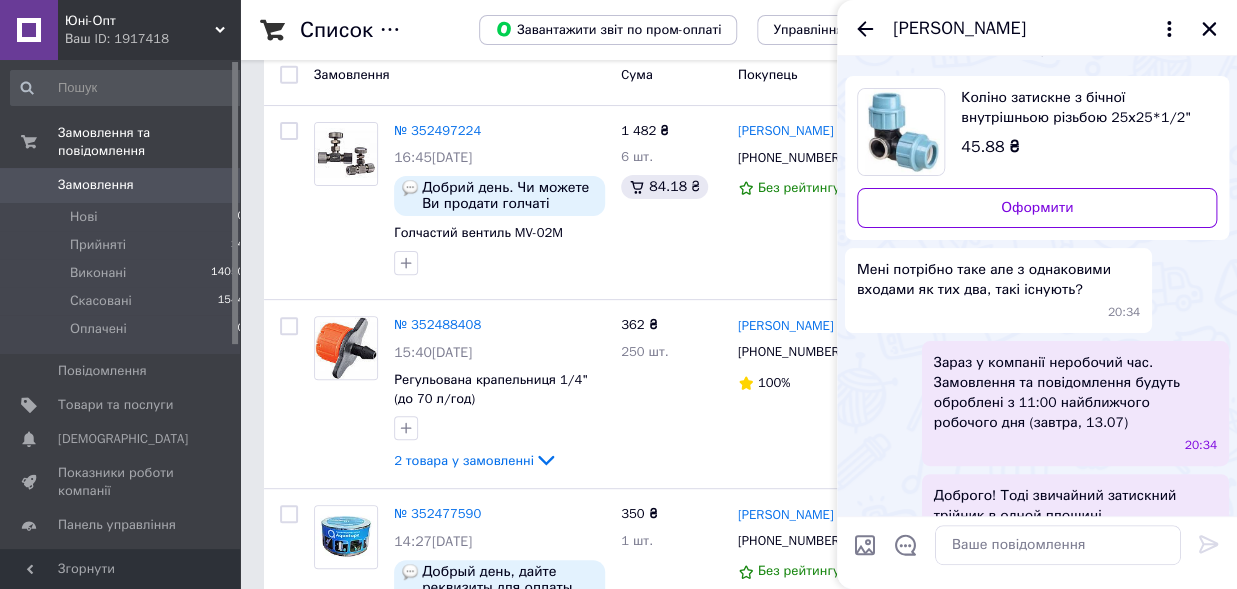 scroll, scrollTop: 32, scrollLeft: 0, axis: vertical 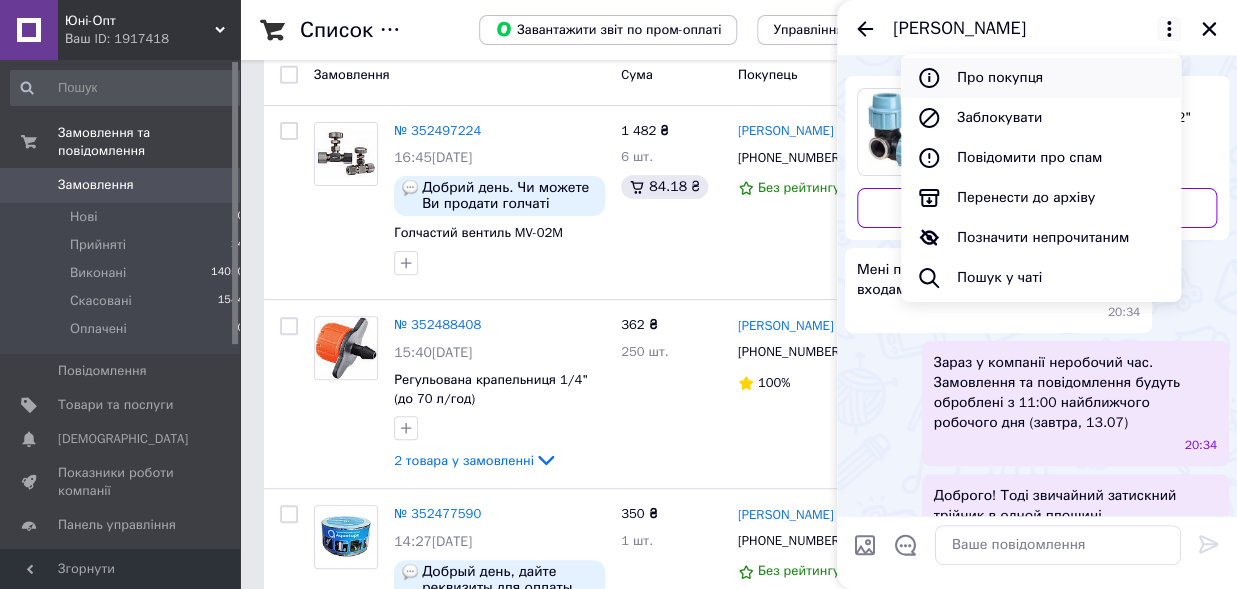 click on "Про покупця" at bounding box center [1041, 78] 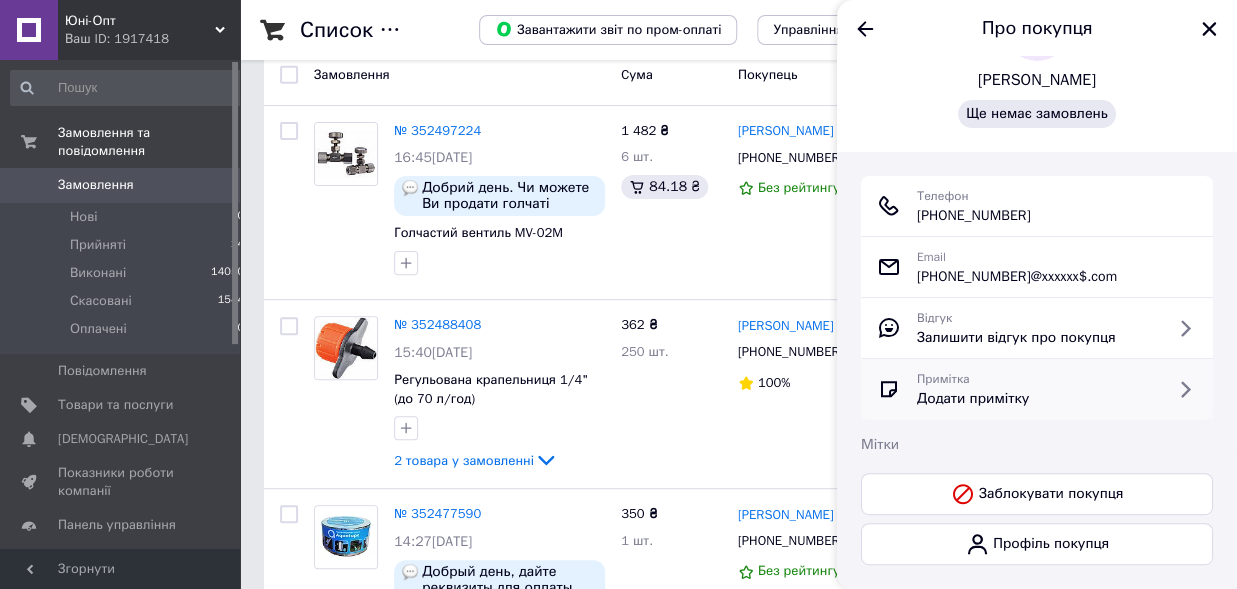 scroll, scrollTop: 148, scrollLeft: 0, axis: vertical 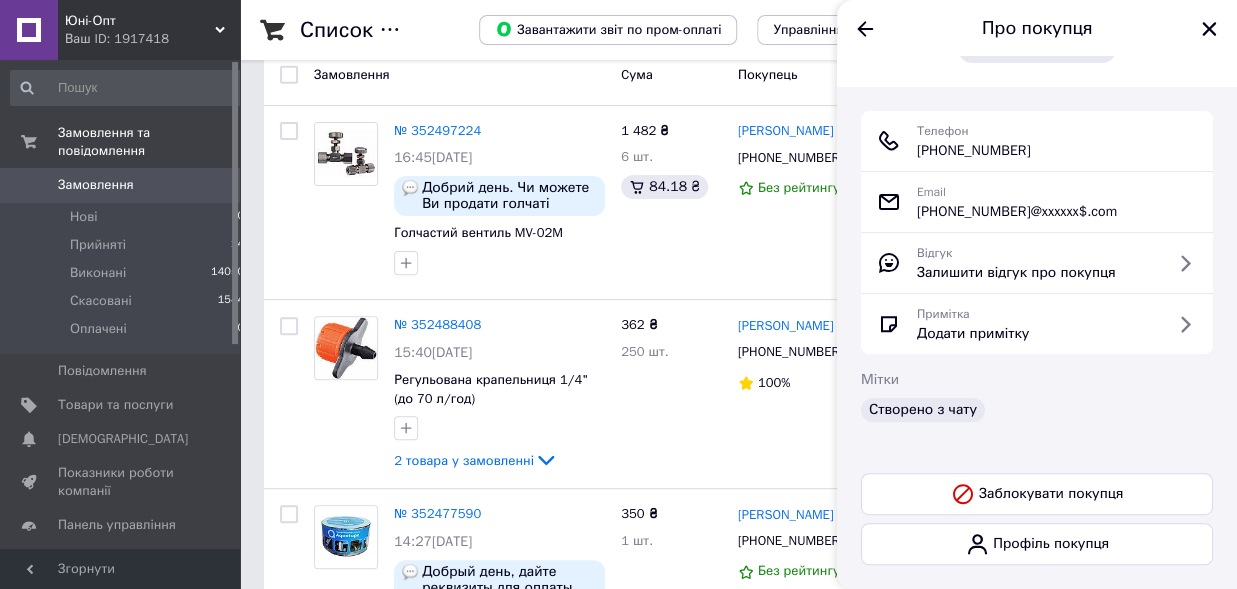 drag, startPoint x: 1041, startPoint y: 148, endPoint x: 941, endPoint y: 153, distance: 100.12492 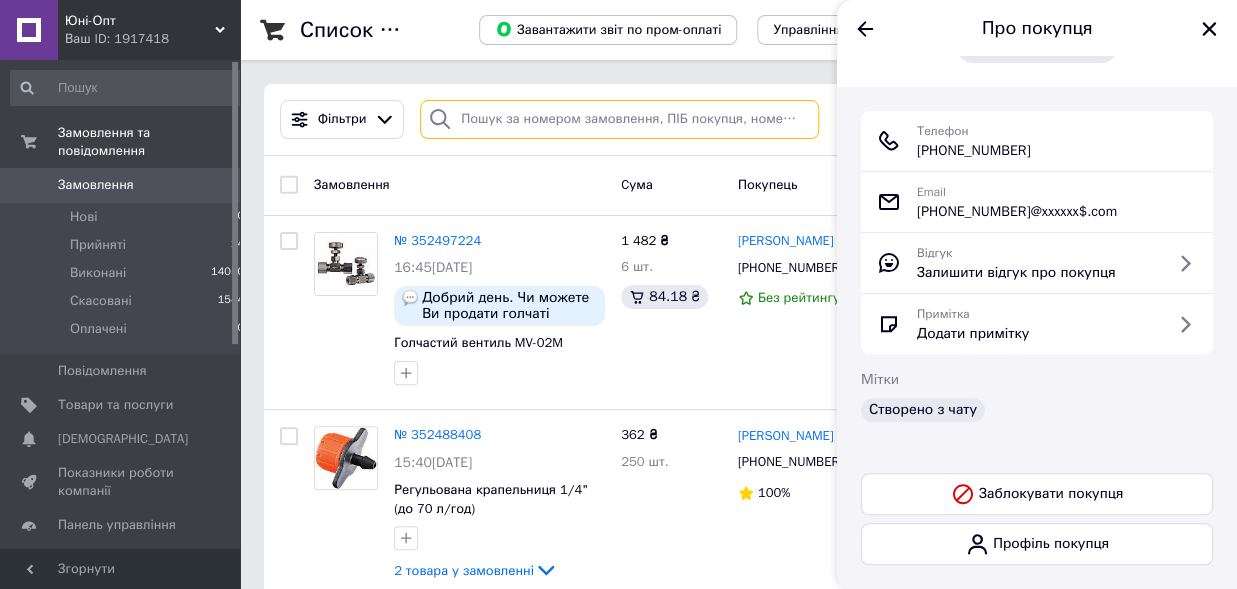 click at bounding box center (619, 119) 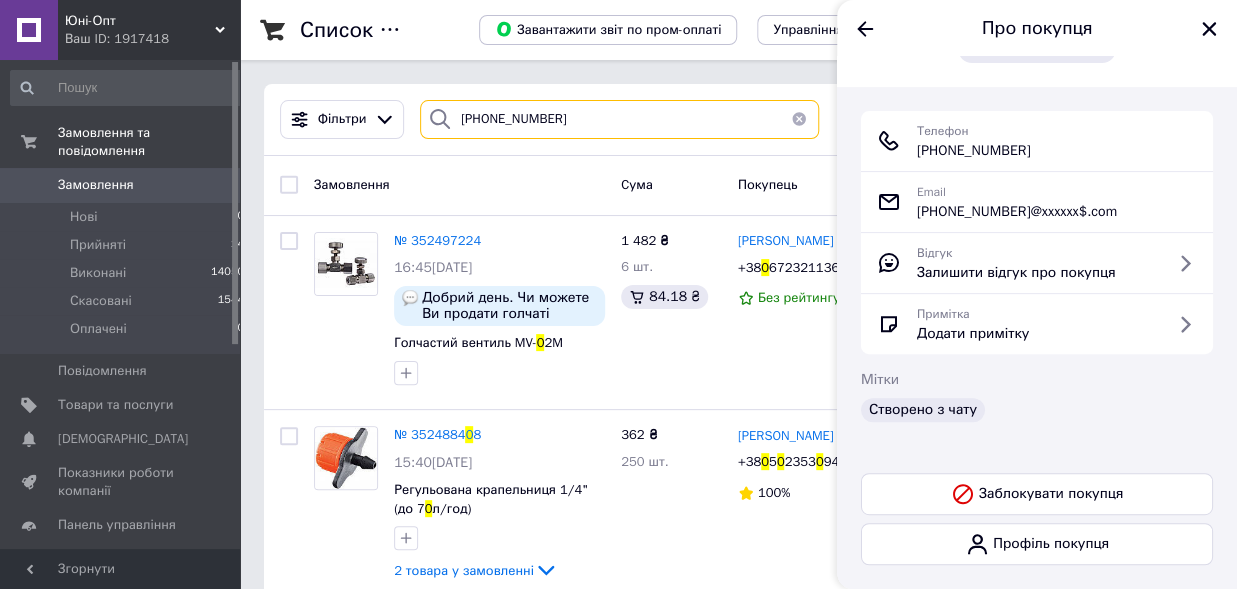 type on "[PHONE_NUMBER]" 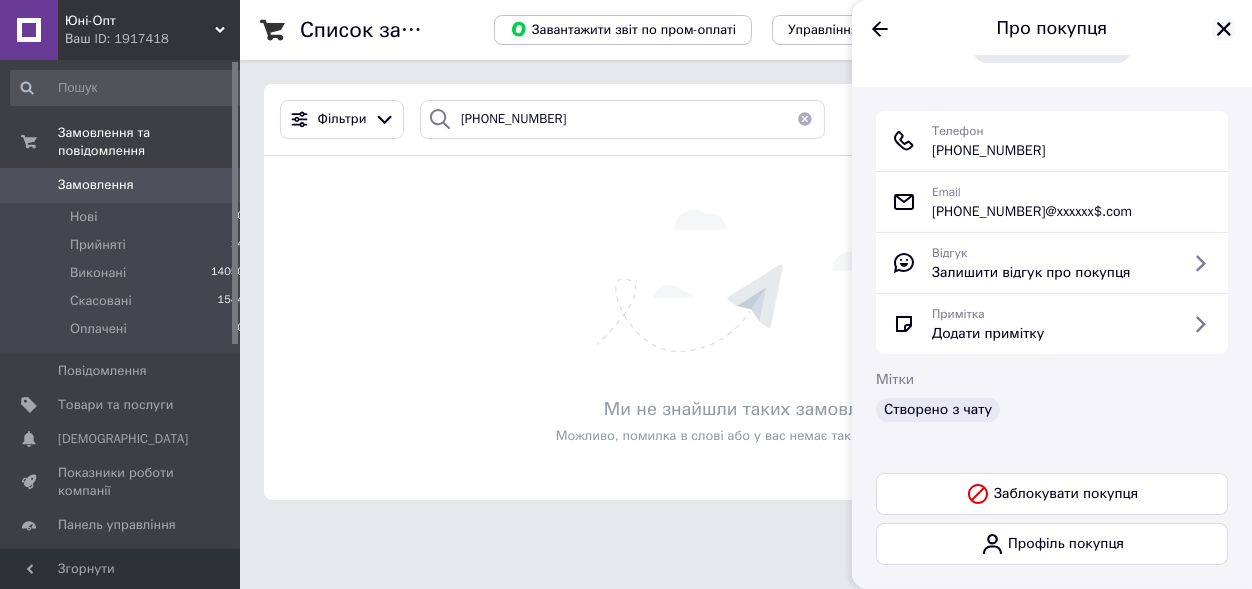 click 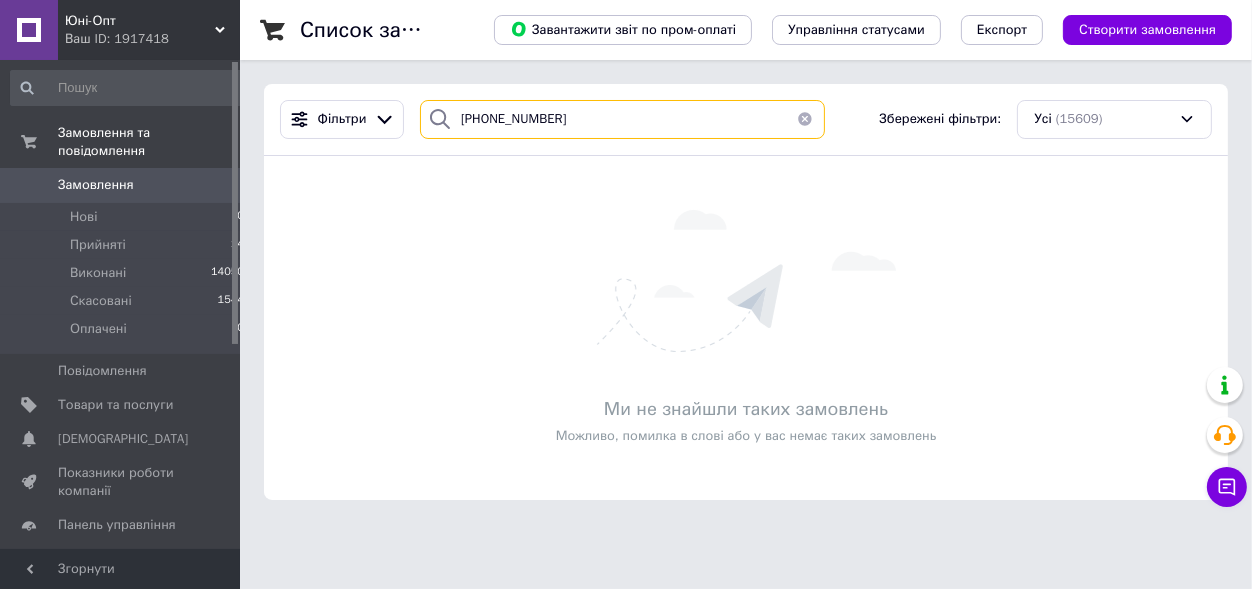 click on "[PHONE_NUMBER]" at bounding box center [622, 119] 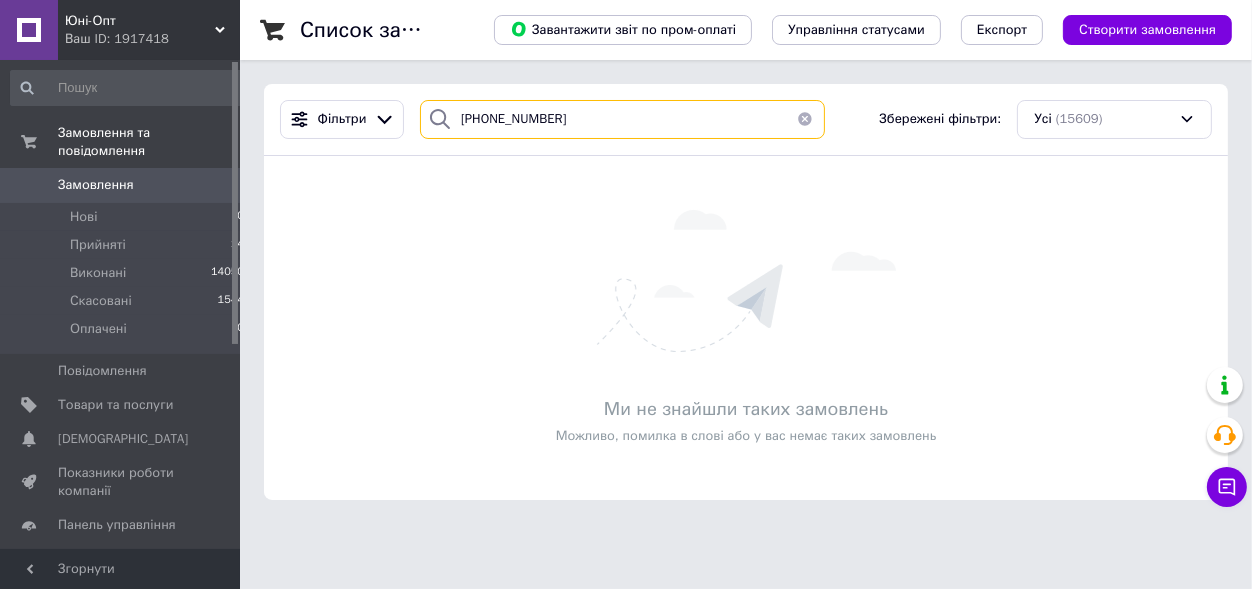 drag, startPoint x: 561, startPoint y: 124, endPoint x: 408, endPoint y: 100, distance: 154.87091 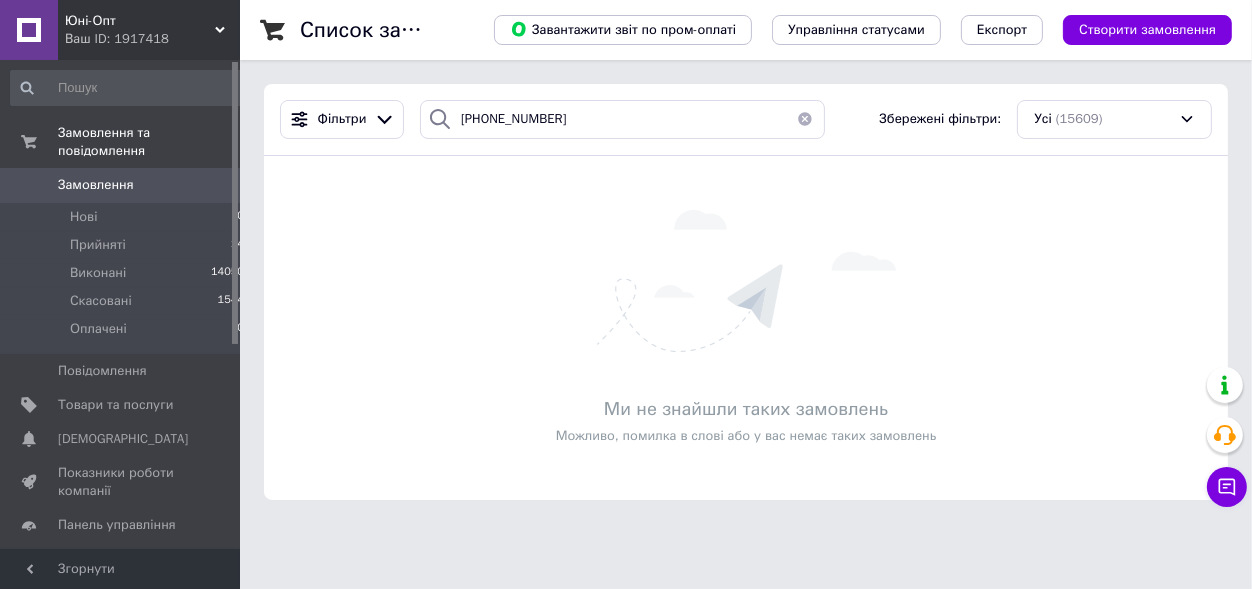 click at bounding box center [805, 119] 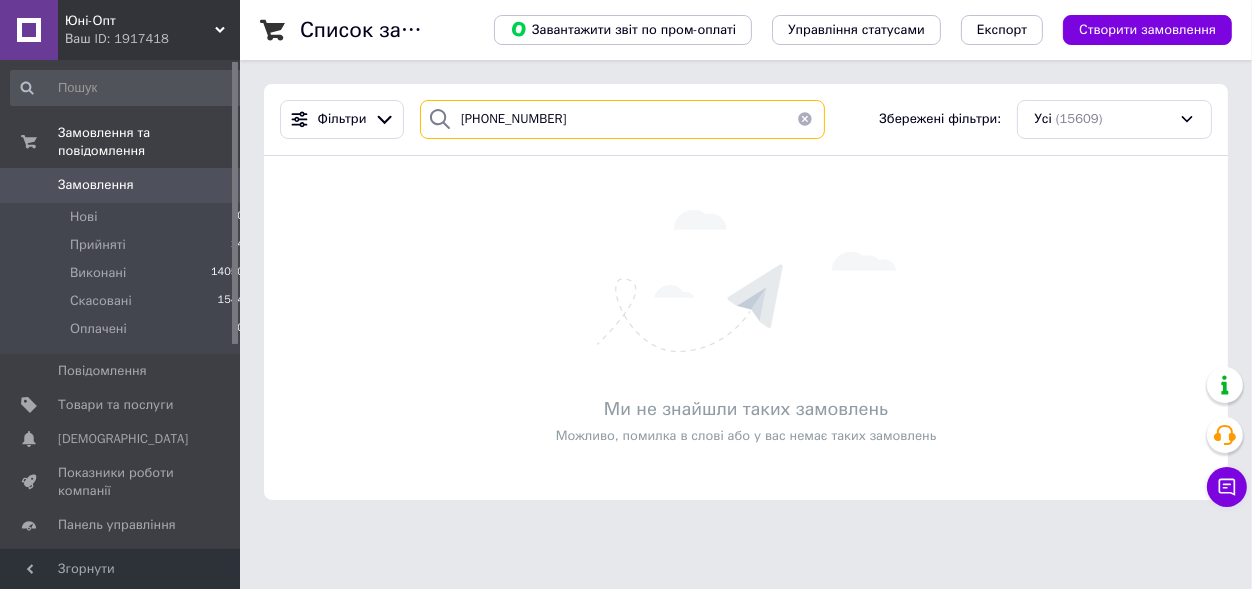 type 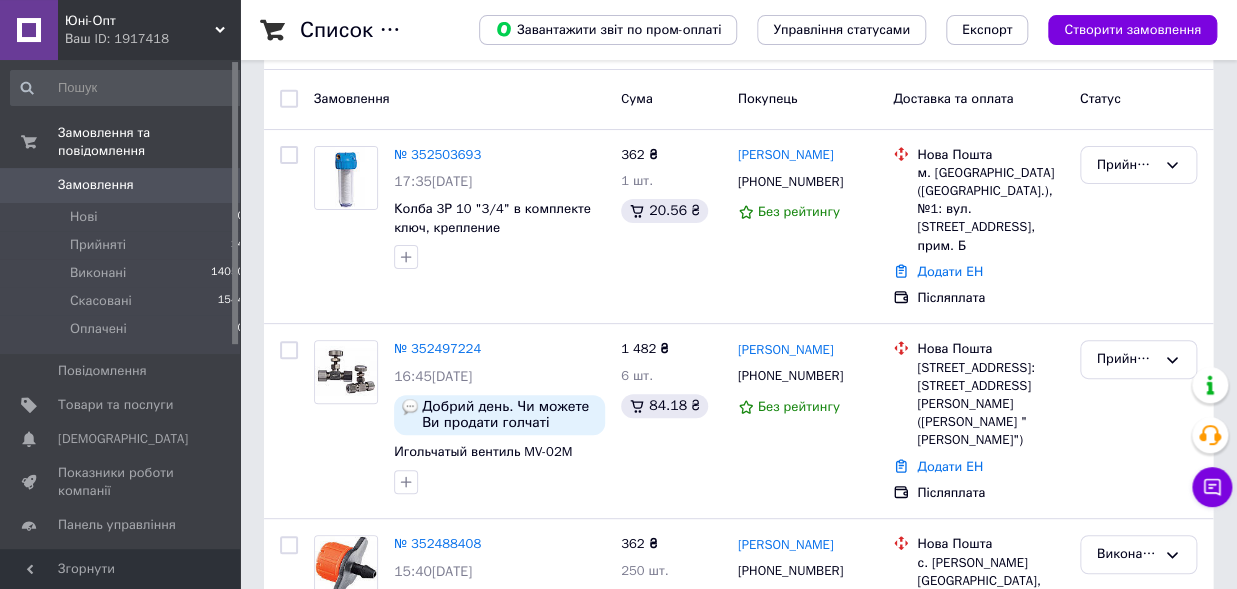 scroll, scrollTop: 0, scrollLeft: 0, axis: both 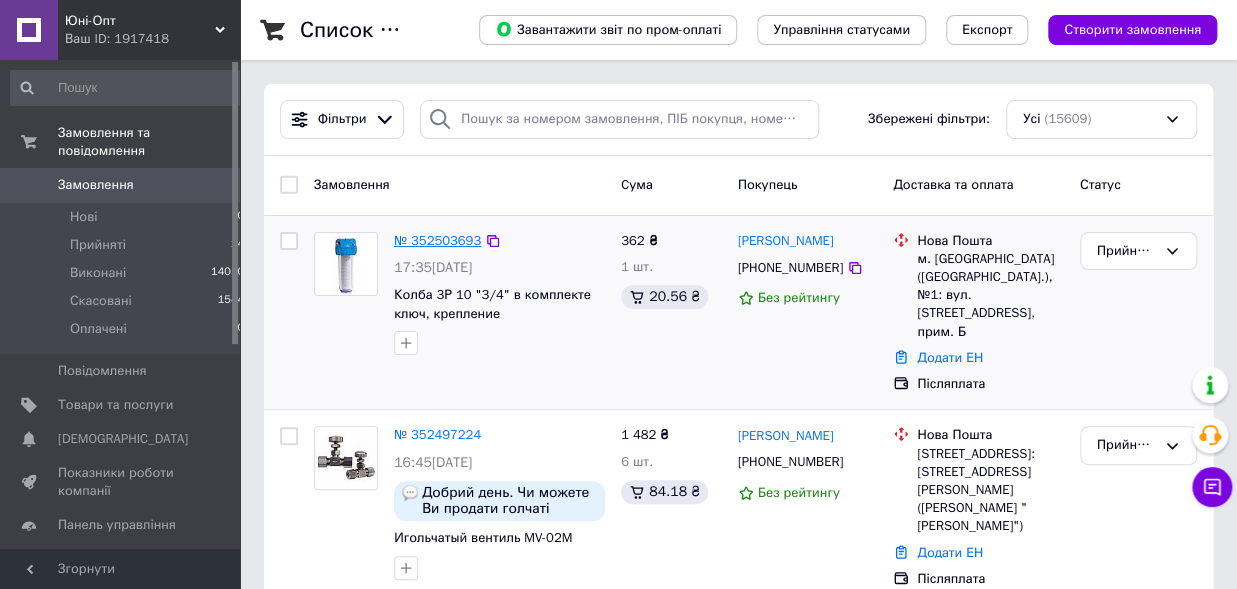 click on "№ 352503693" at bounding box center [437, 240] 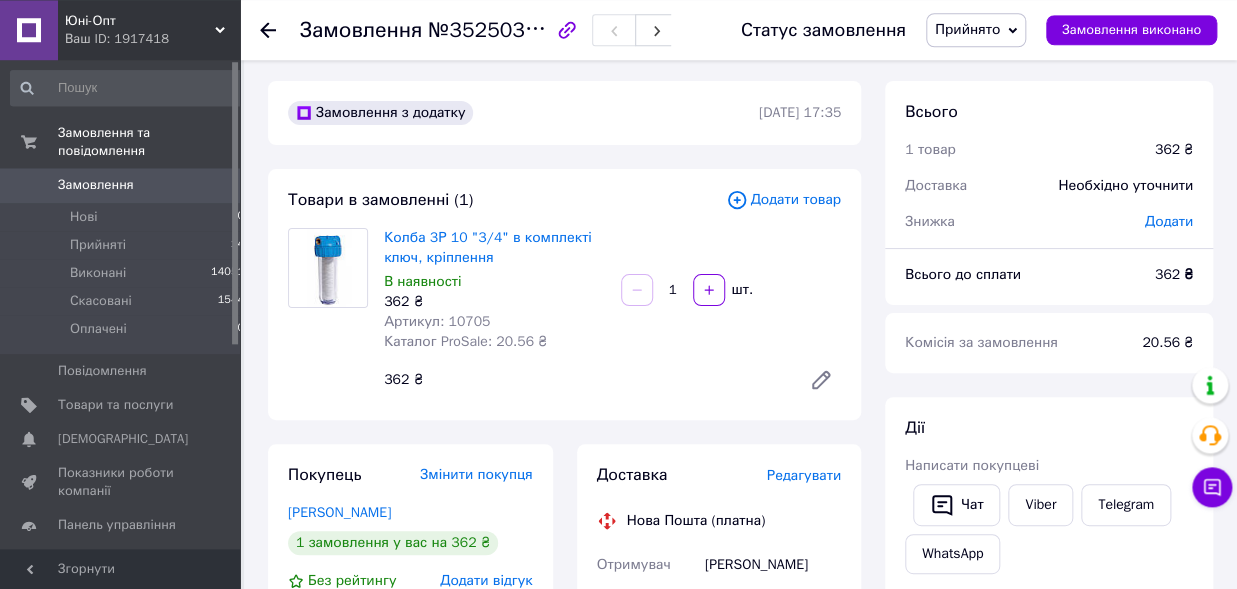 scroll, scrollTop: 0, scrollLeft: 0, axis: both 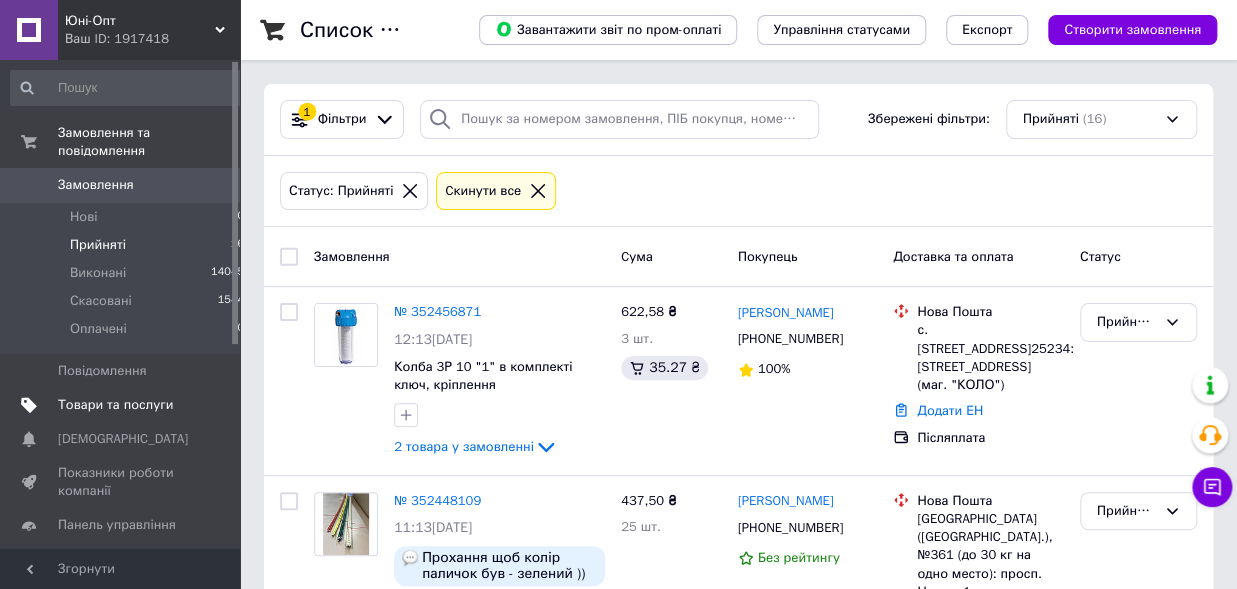 click on "Товари та послуги" at bounding box center [115, 405] 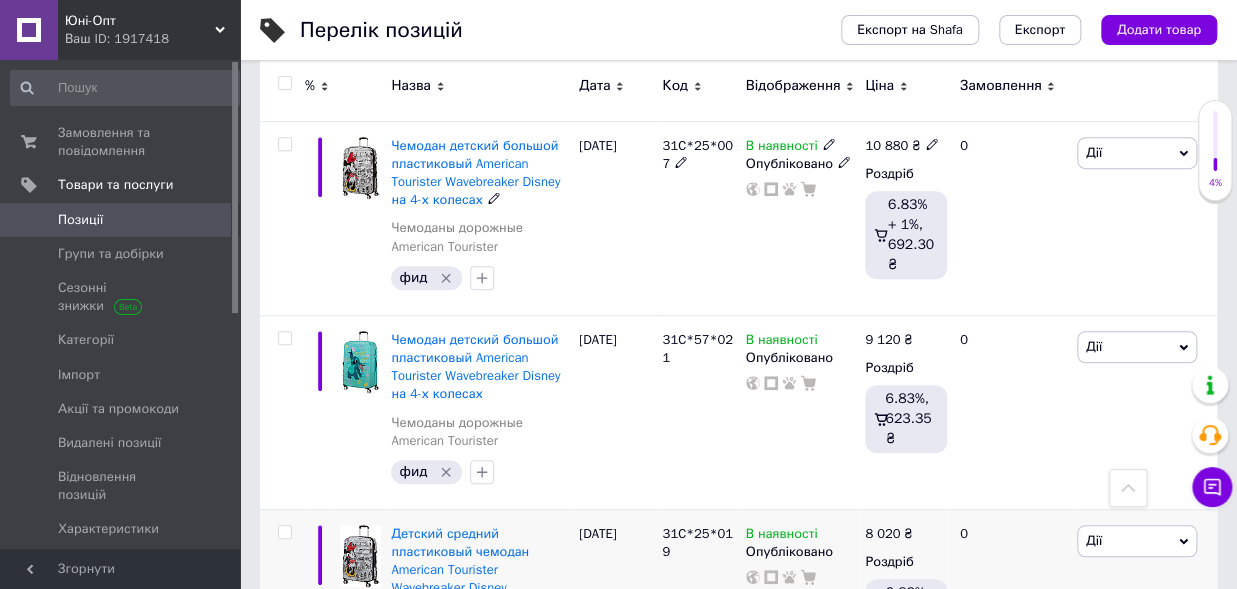 scroll, scrollTop: 0, scrollLeft: 0, axis: both 